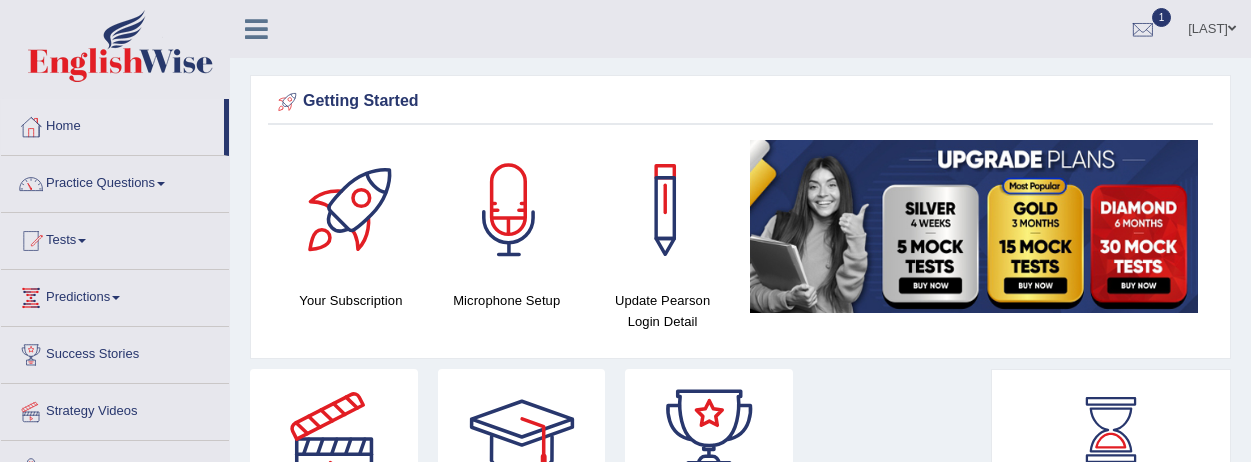 scroll, scrollTop: 0, scrollLeft: 0, axis: both 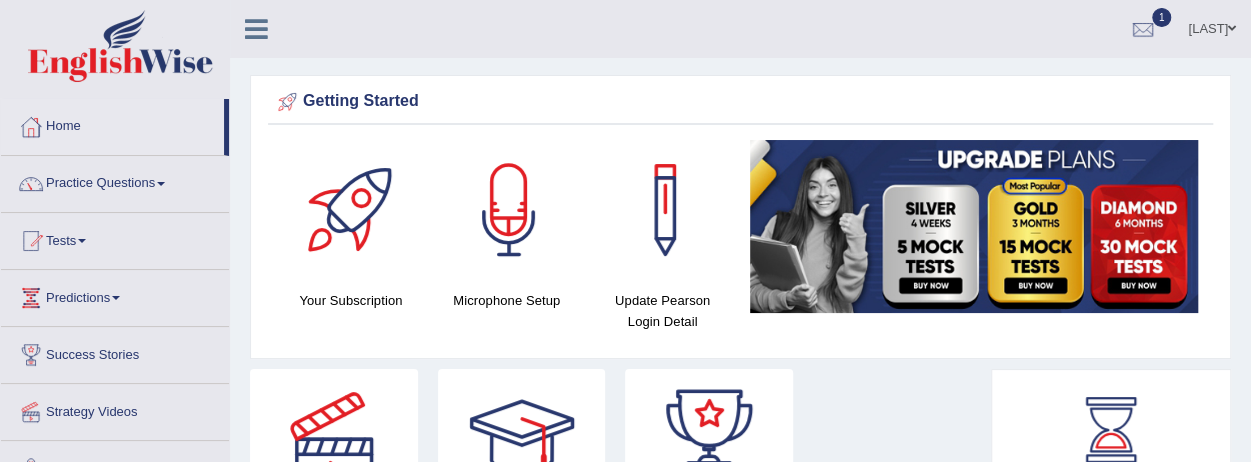 click at bounding box center (82, 241) 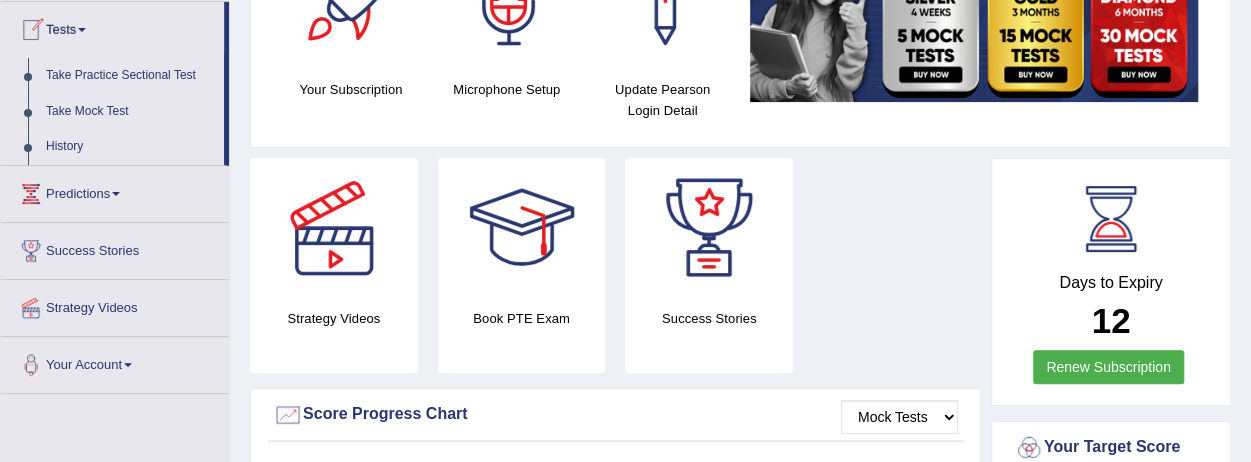 scroll, scrollTop: 222, scrollLeft: 0, axis: vertical 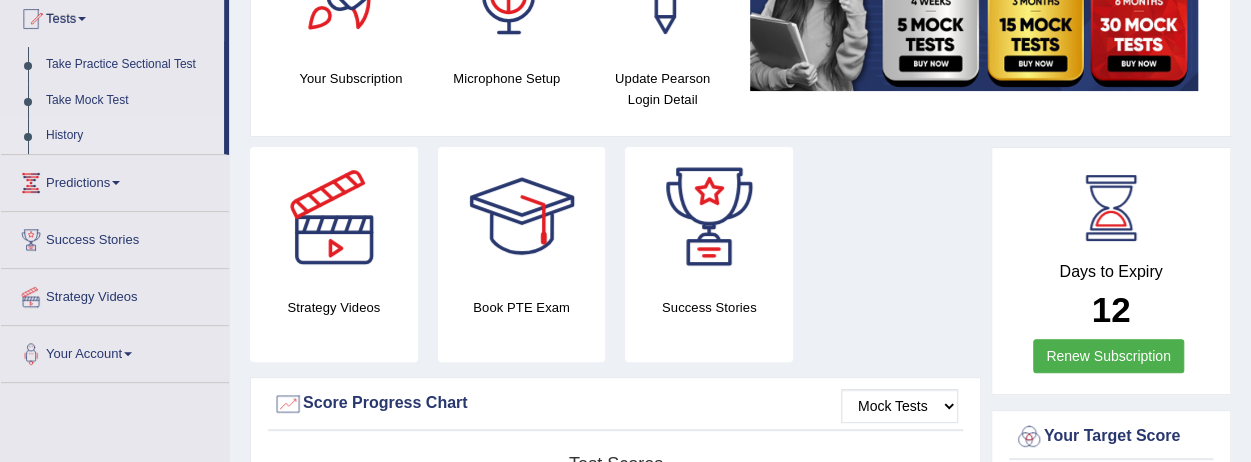 click on "History" at bounding box center [130, 136] 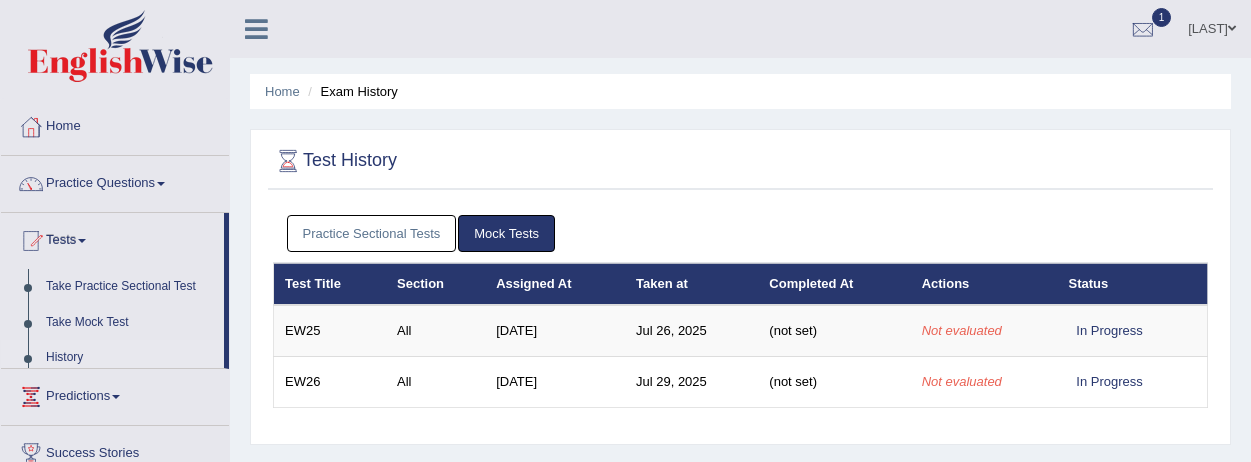 scroll, scrollTop: 0, scrollLeft: 0, axis: both 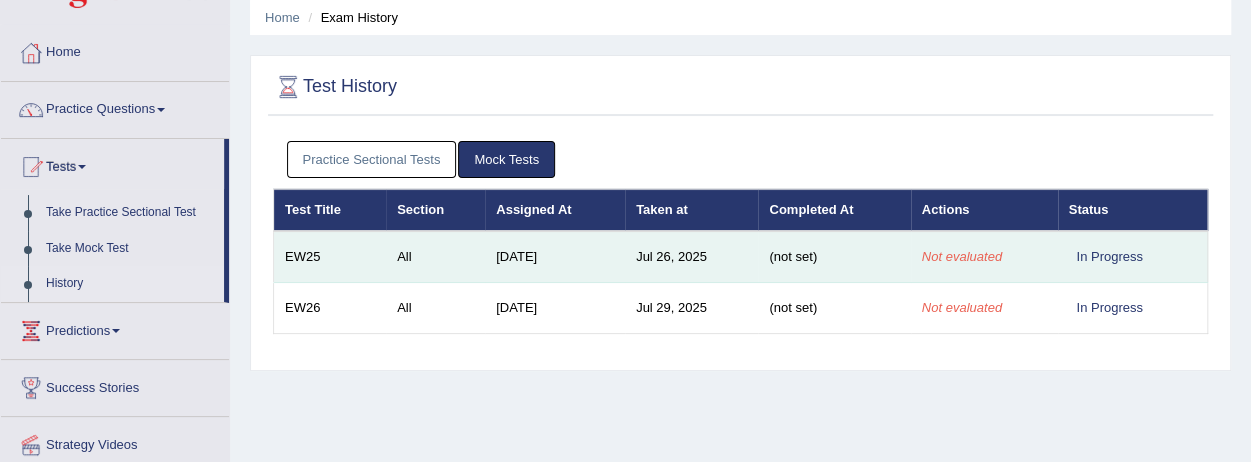 click on "(not set)" at bounding box center (793, 256) 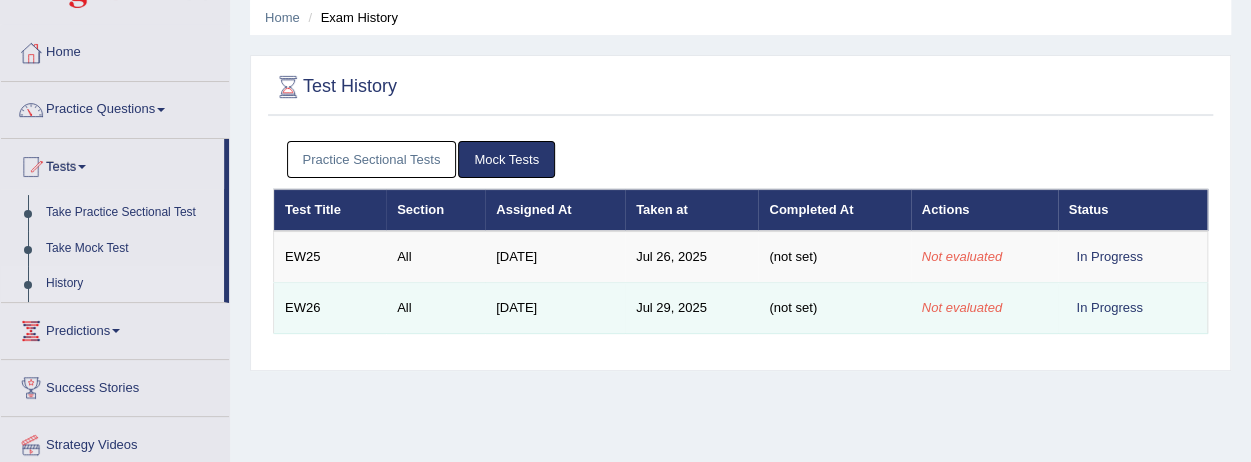 click on "Jul 25, 2025" at bounding box center [555, 308] 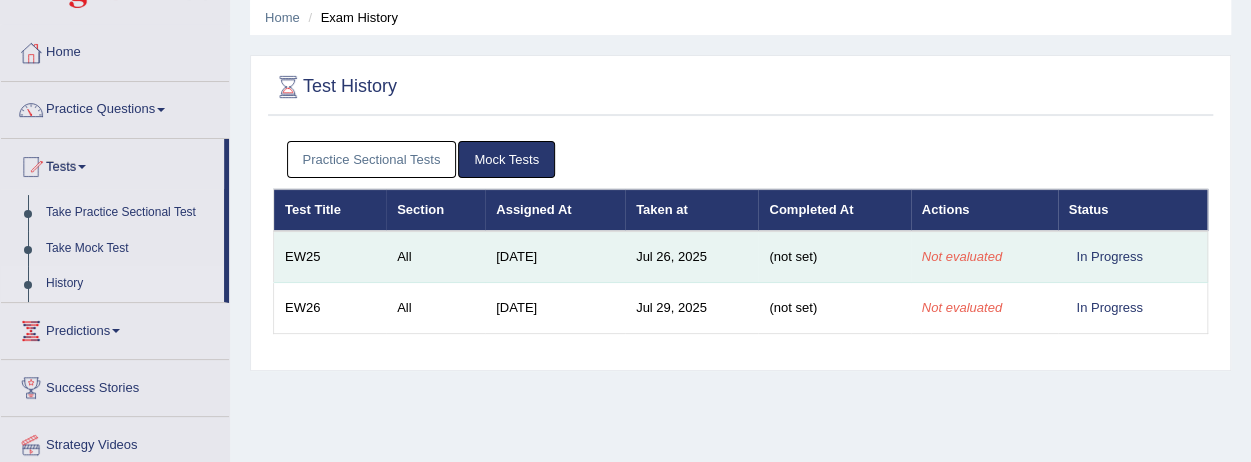 click on "Jul 25, 2025" at bounding box center (555, 257) 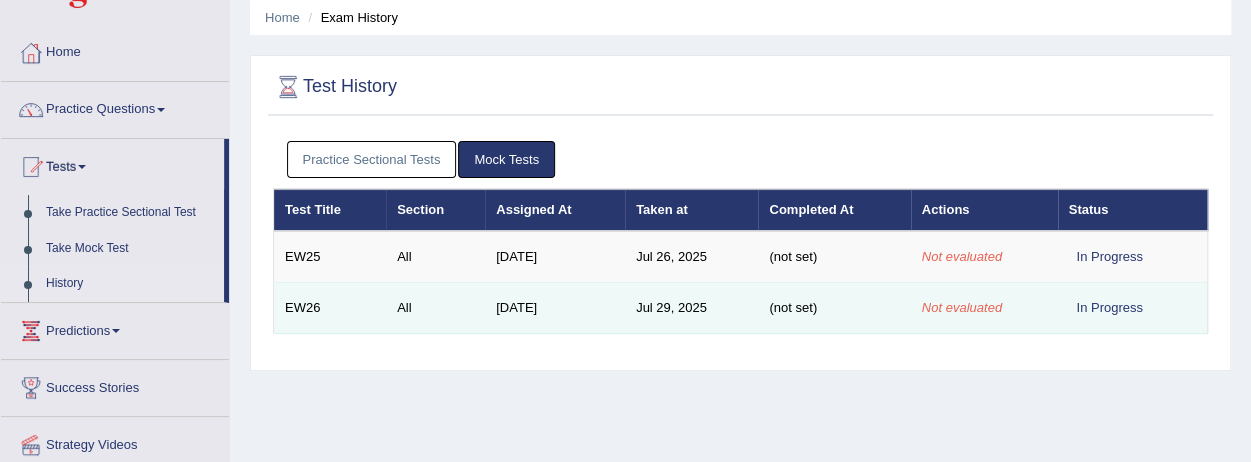 click on "In Progress" at bounding box center [1133, 308] 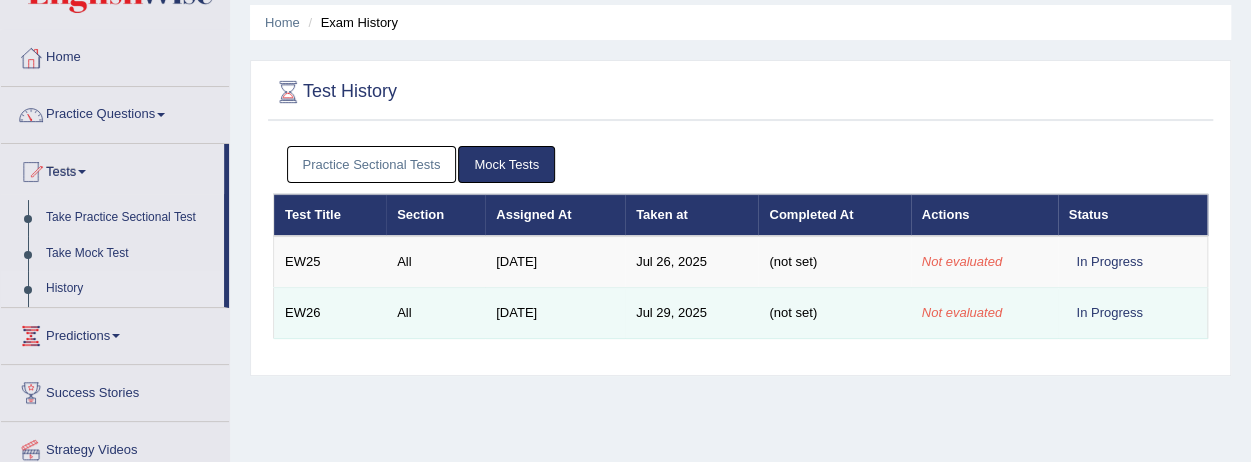 scroll, scrollTop: 82, scrollLeft: 0, axis: vertical 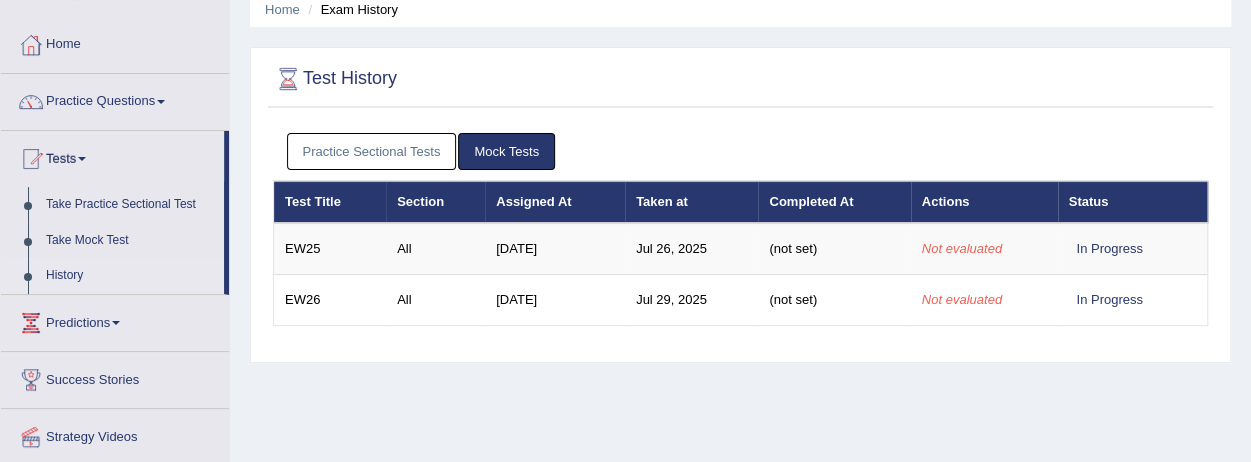 click on "Practice Sectional Tests" at bounding box center (372, 151) 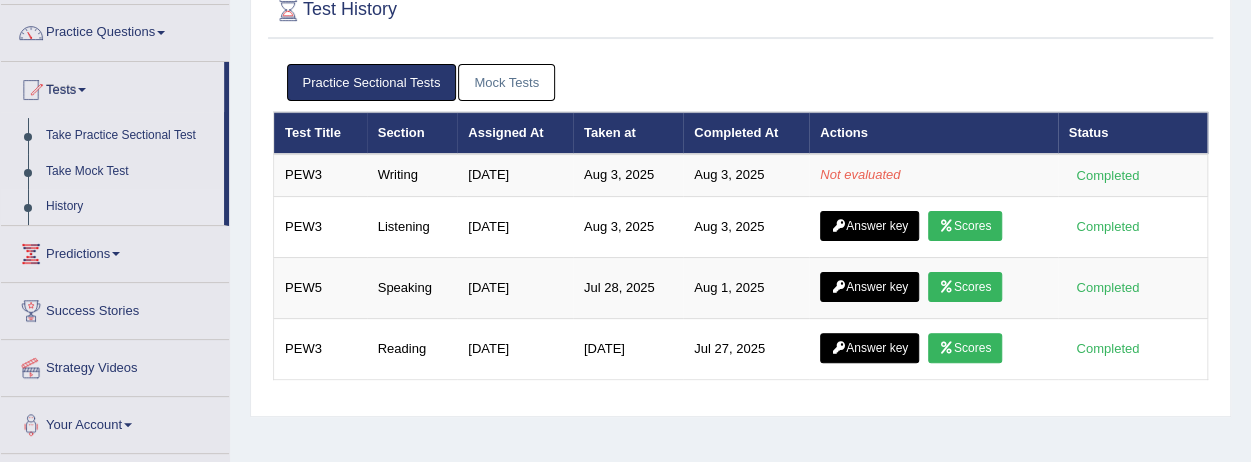scroll, scrollTop: 156, scrollLeft: 0, axis: vertical 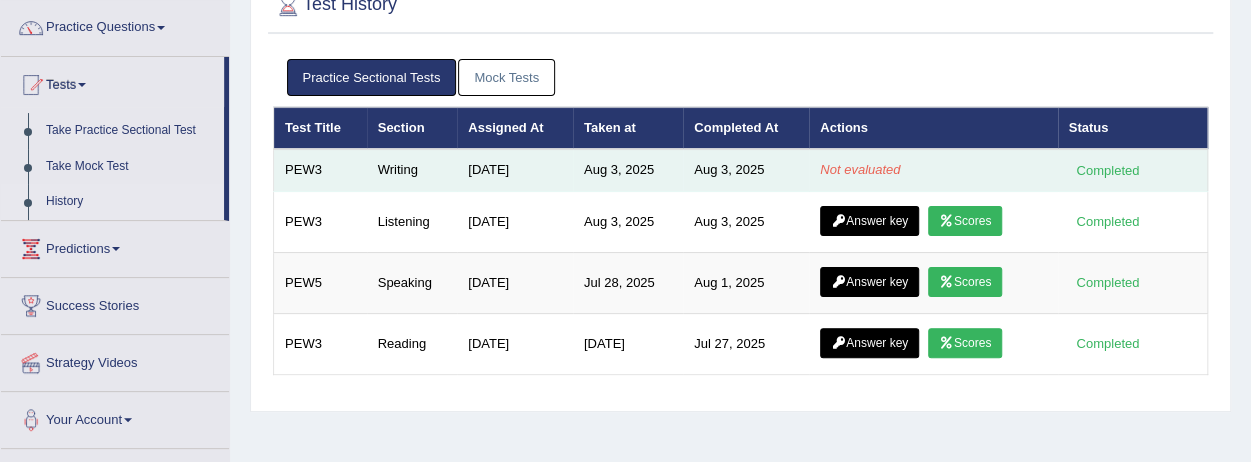 click on "Aug 3, 2025" at bounding box center (628, 170) 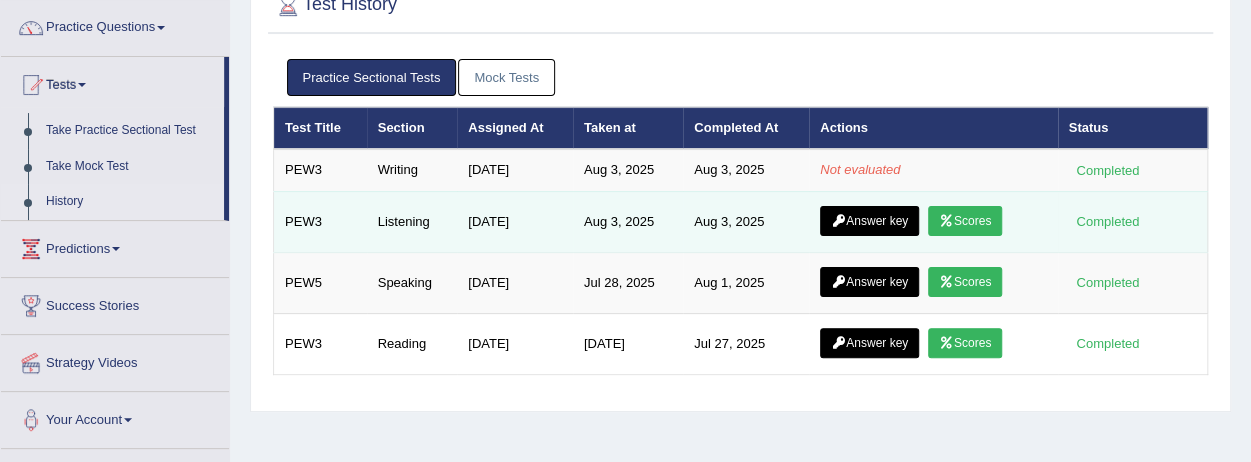 click on "Scores" at bounding box center (965, 221) 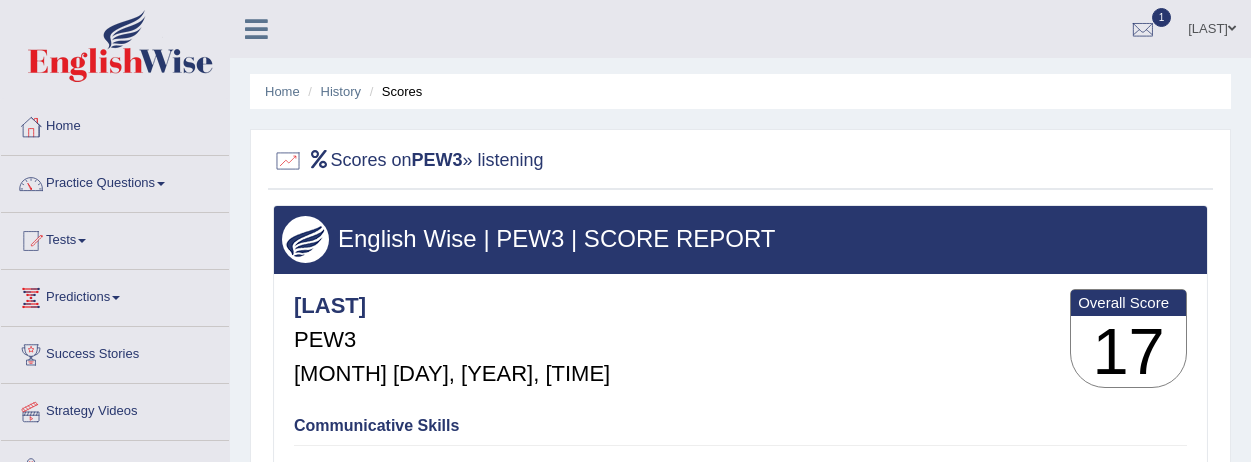 scroll, scrollTop: 0, scrollLeft: 0, axis: both 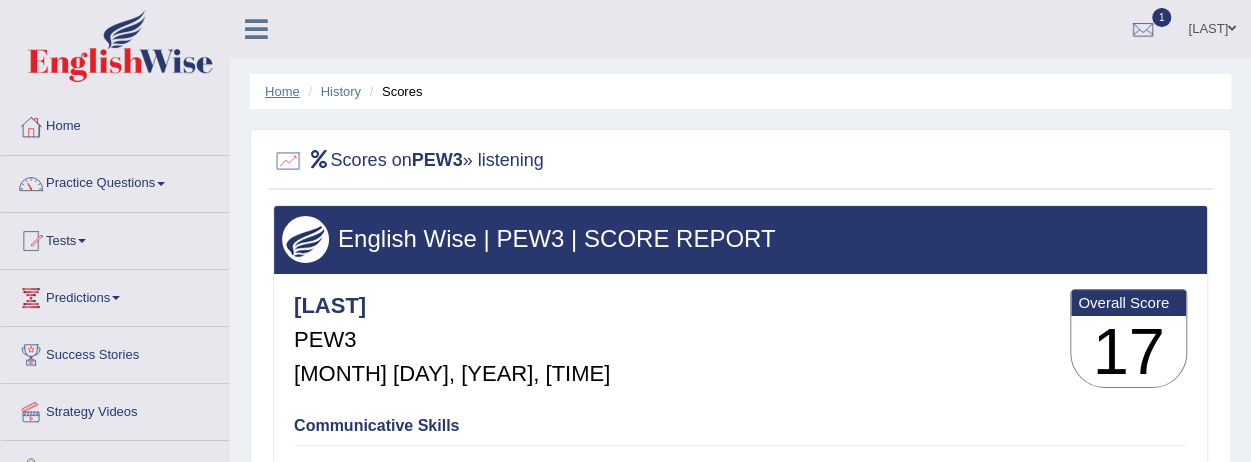 click on "Home" at bounding box center (282, 91) 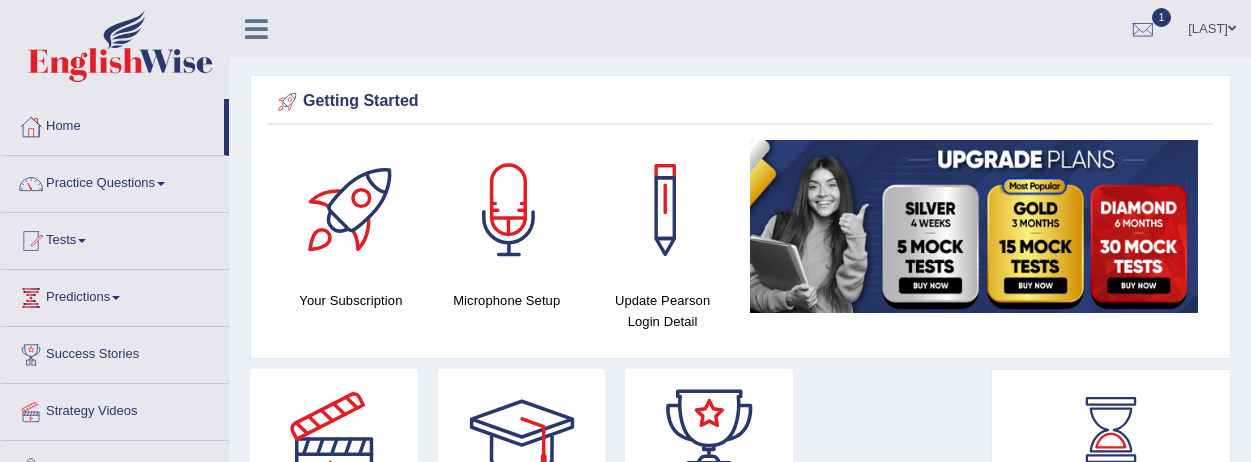 scroll, scrollTop: 0, scrollLeft: 0, axis: both 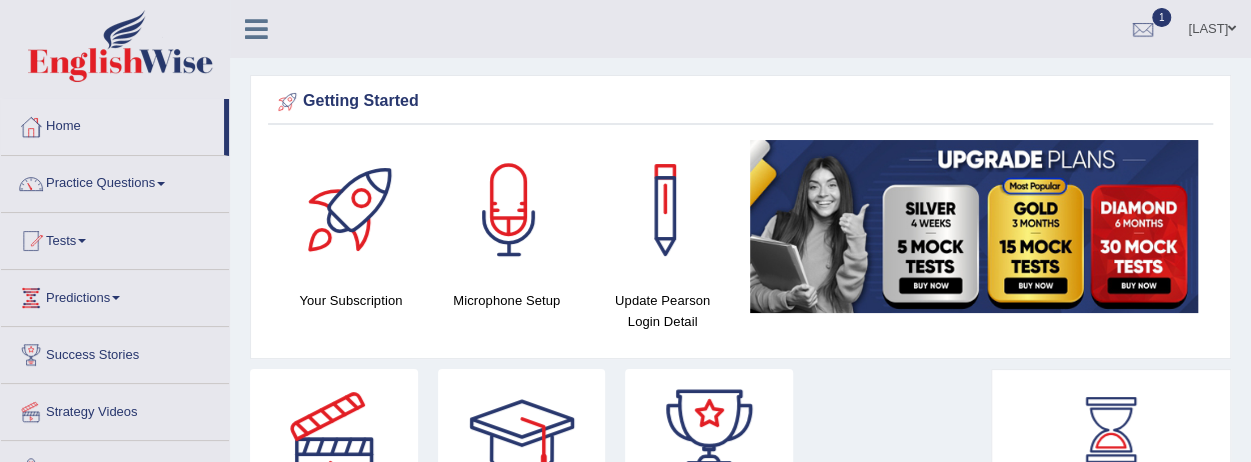 click at bounding box center (82, 241) 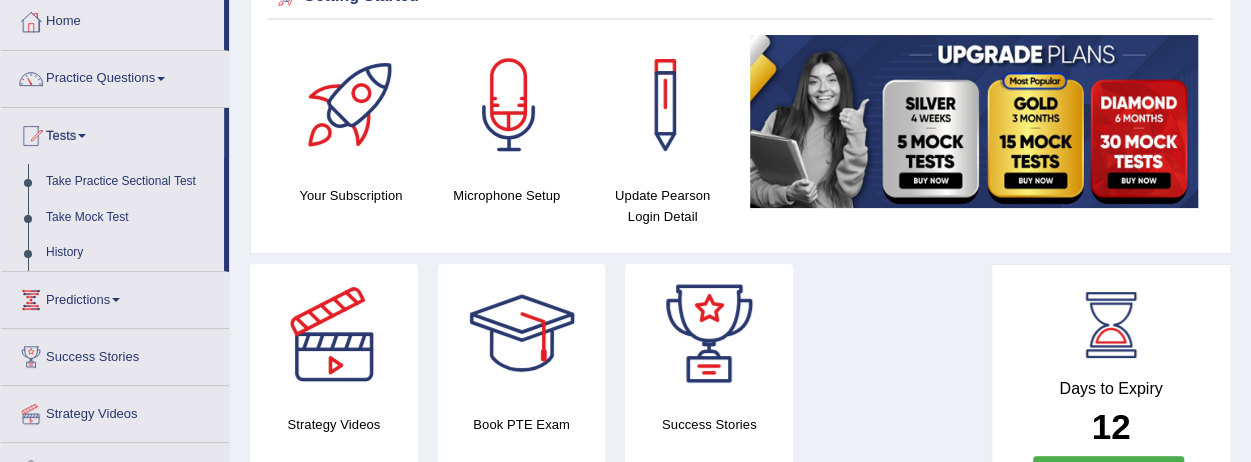 scroll, scrollTop: 102, scrollLeft: 0, axis: vertical 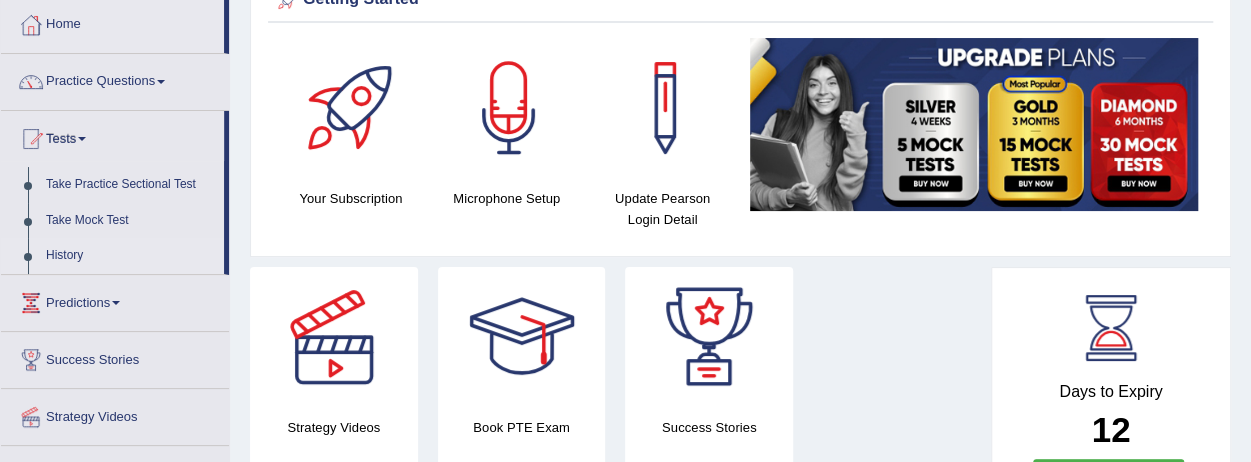 click on "History" at bounding box center (130, 256) 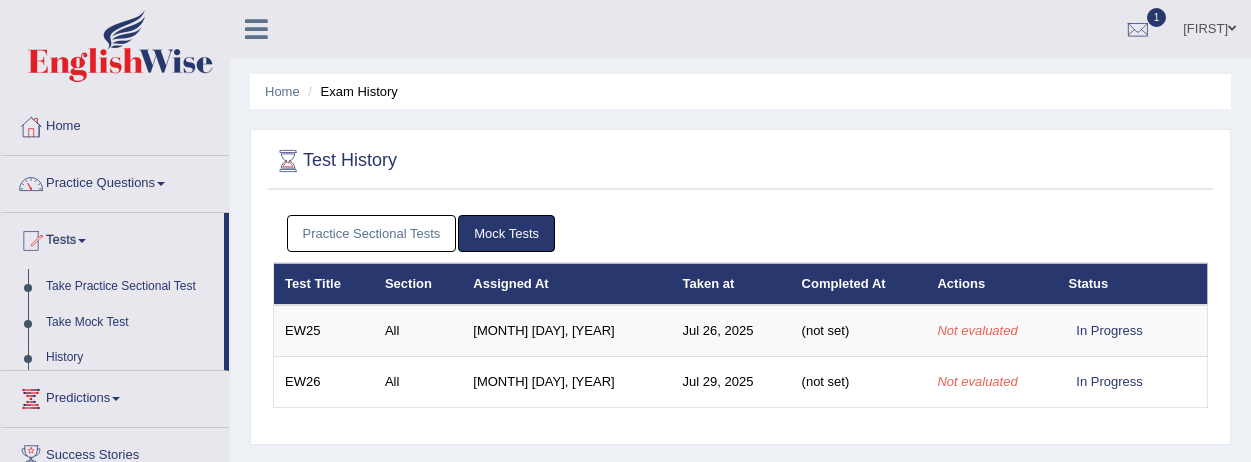 scroll, scrollTop: 0, scrollLeft: 0, axis: both 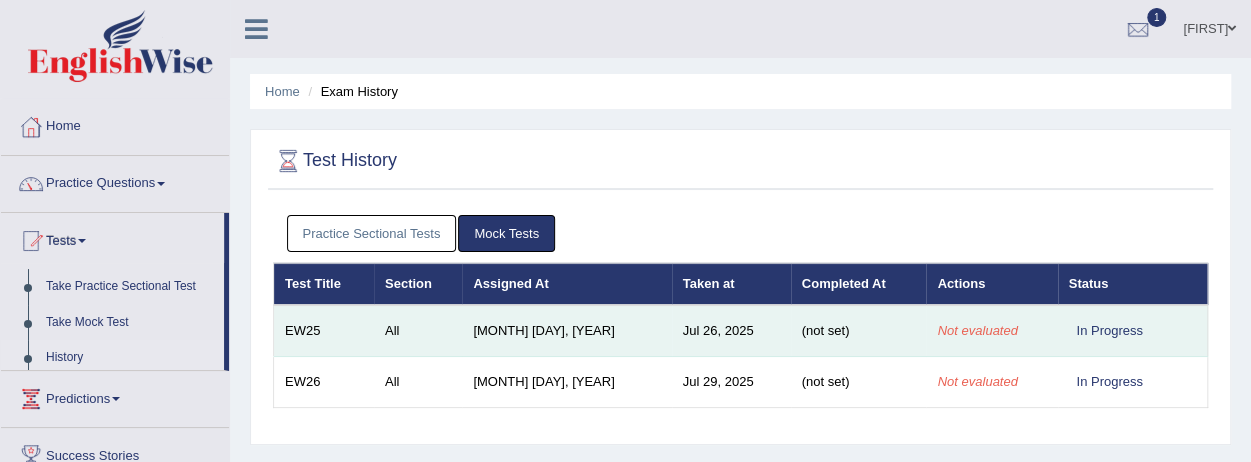 click on "In Progress" at bounding box center [1133, 331] 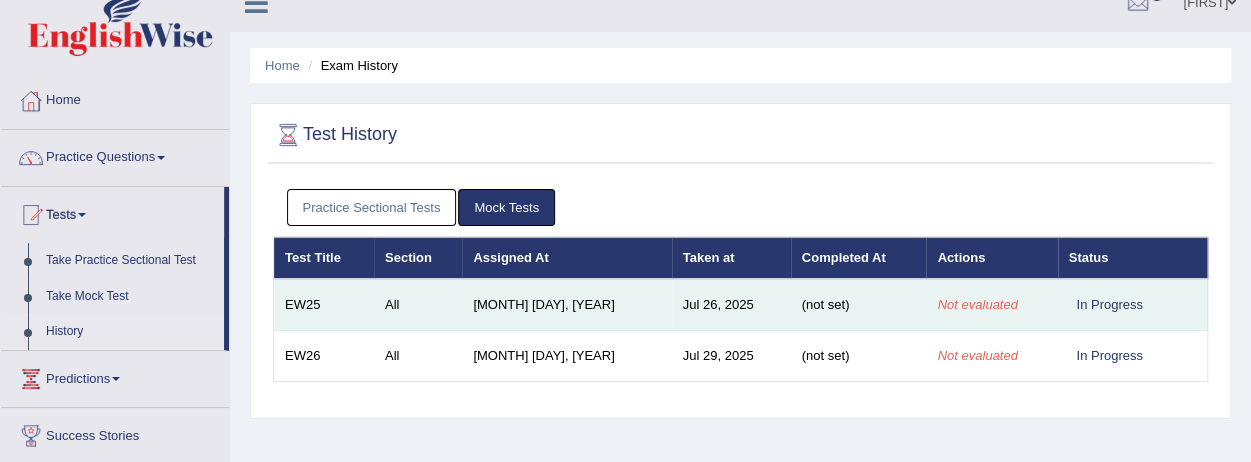 scroll, scrollTop: 0, scrollLeft: 0, axis: both 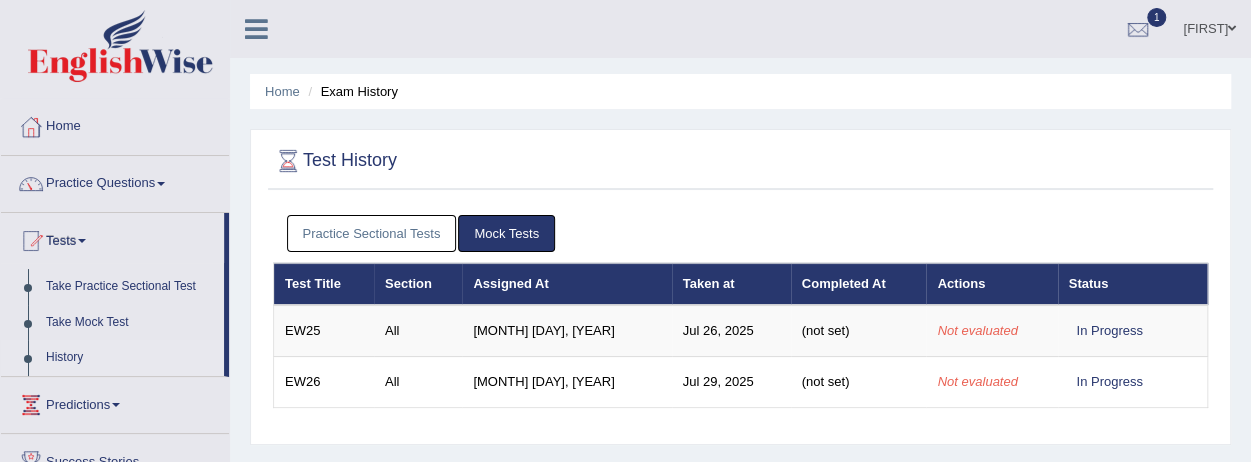 click on "History" at bounding box center (130, 358) 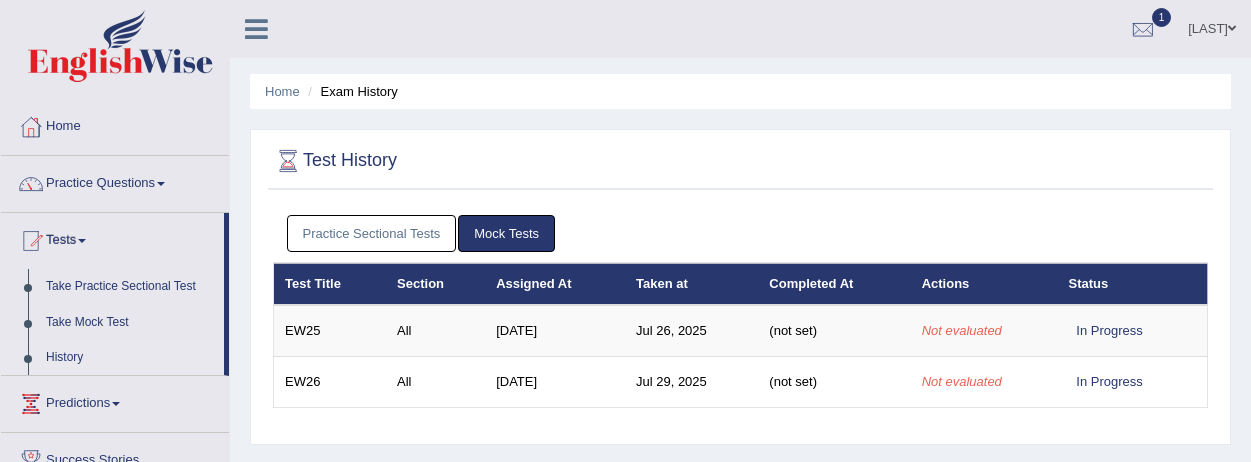 scroll, scrollTop: 0, scrollLeft: 0, axis: both 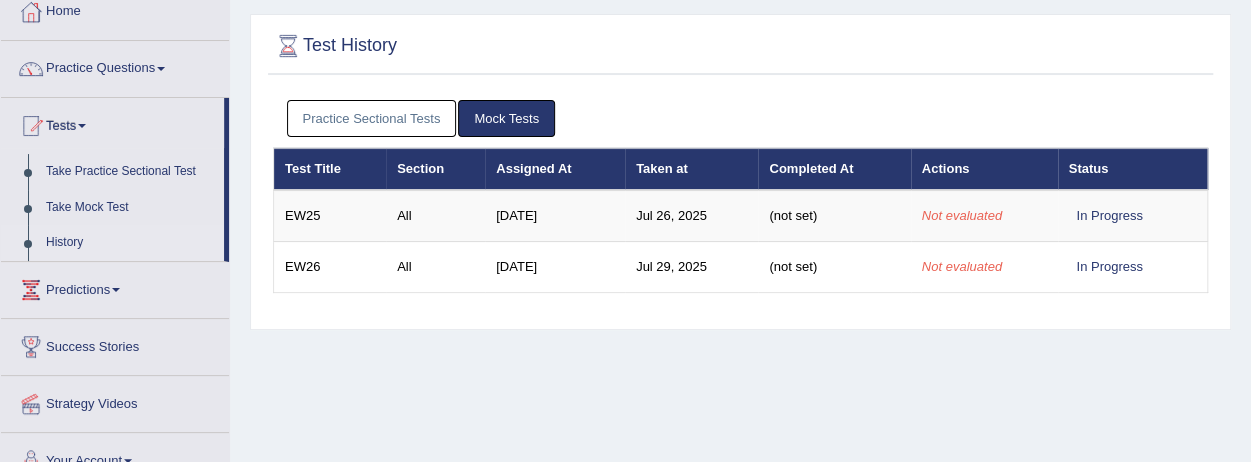 click on "Practice Sectional Tests" at bounding box center [372, 118] 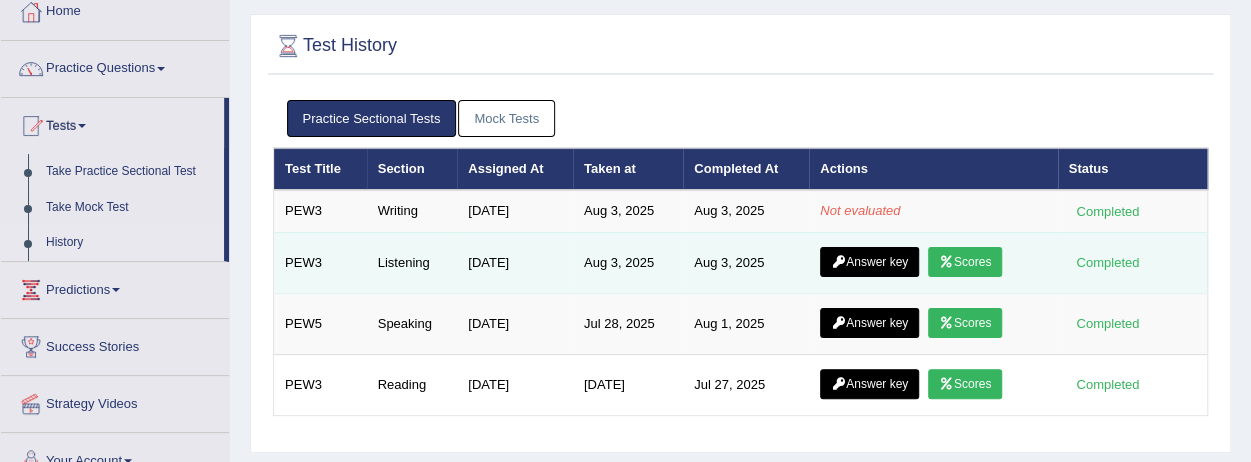 click on "Answer key" at bounding box center (869, 262) 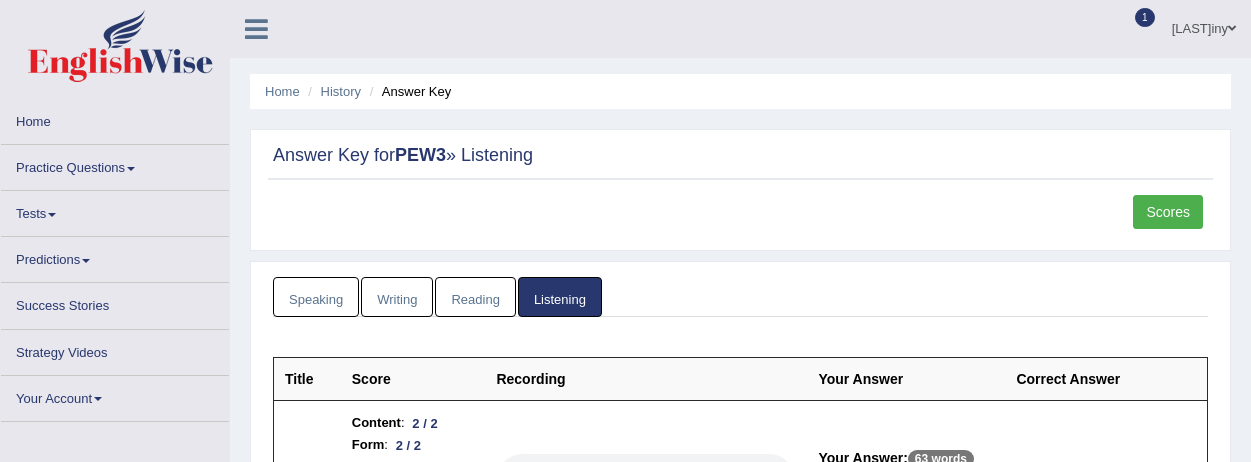 scroll, scrollTop: 0, scrollLeft: 0, axis: both 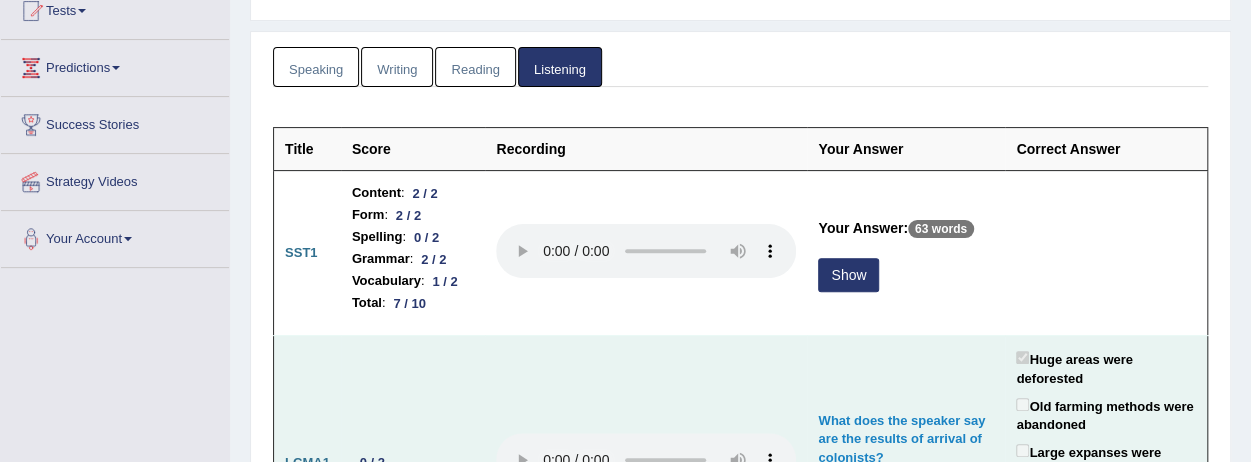 click on "What does the speaker say are the results of arrival of colonists?  Old farming methods were abandoned" at bounding box center [906, 463] 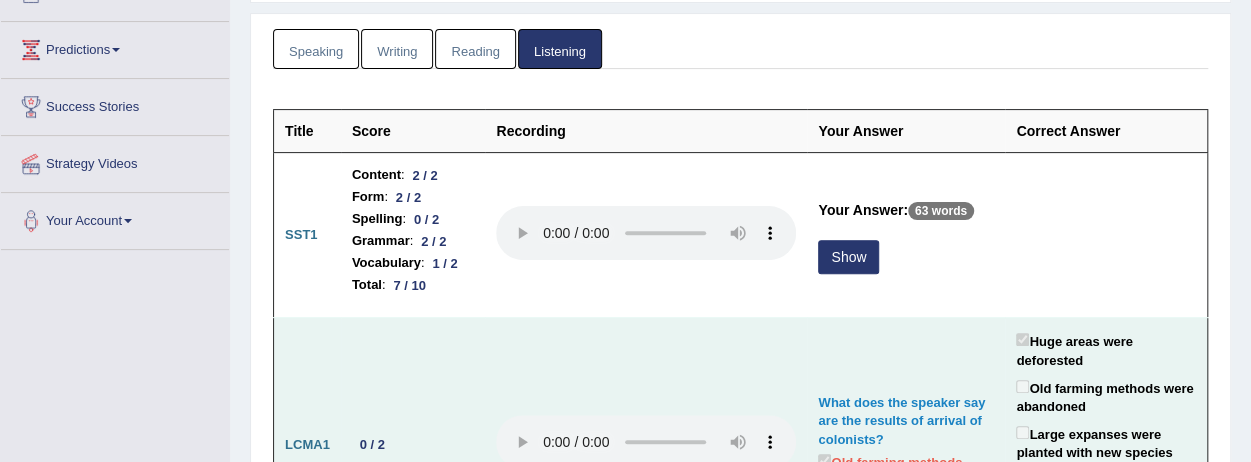 scroll, scrollTop: 247, scrollLeft: 0, axis: vertical 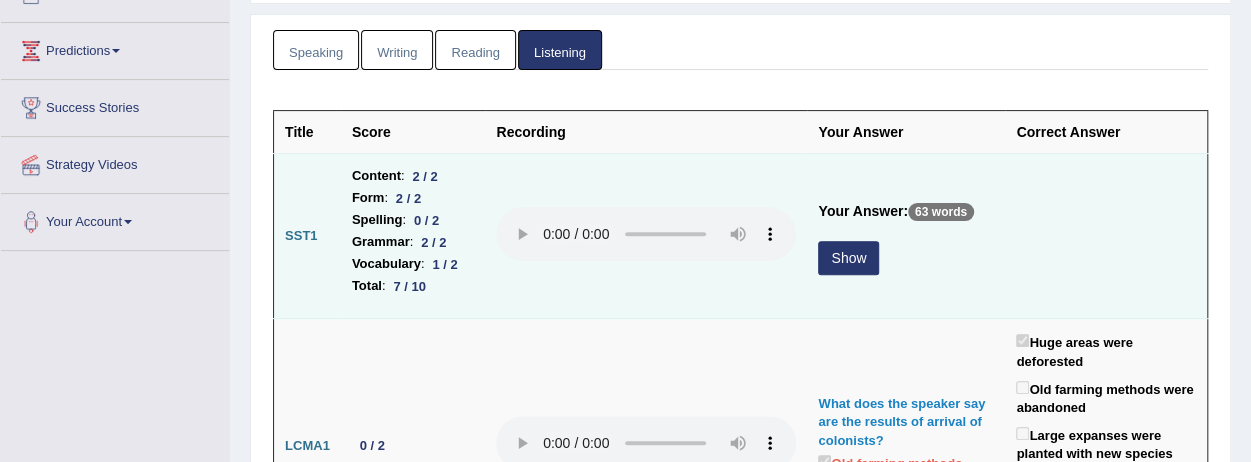 click on "Show" at bounding box center (848, 258) 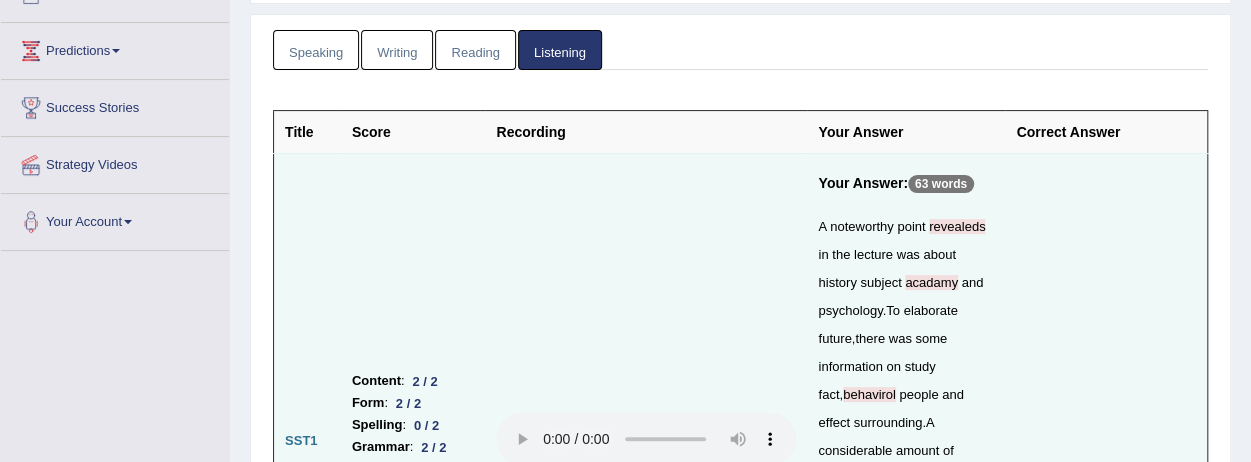 click on "considerable" at bounding box center [855, 450] 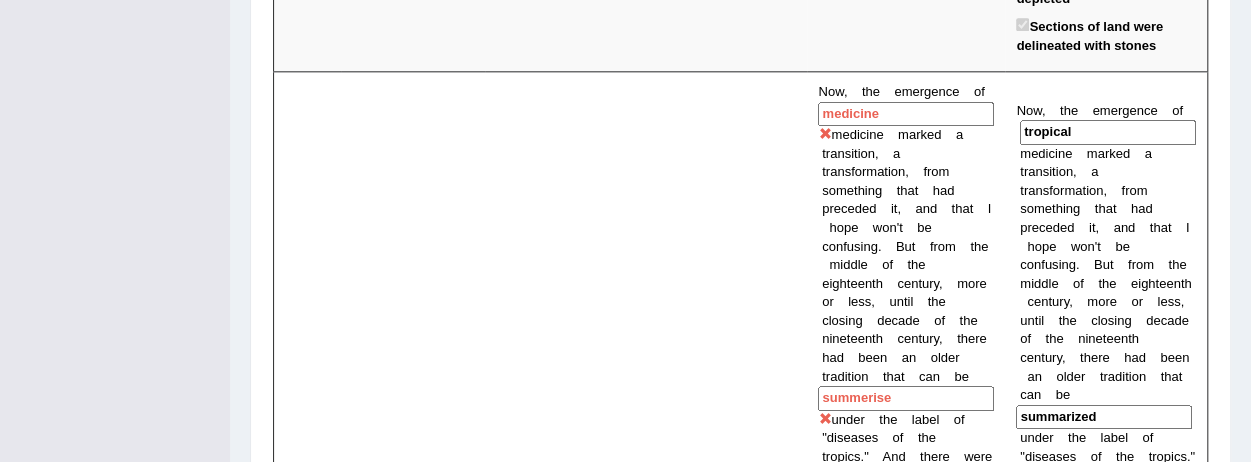 scroll, scrollTop: 1161, scrollLeft: 0, axis: vertical 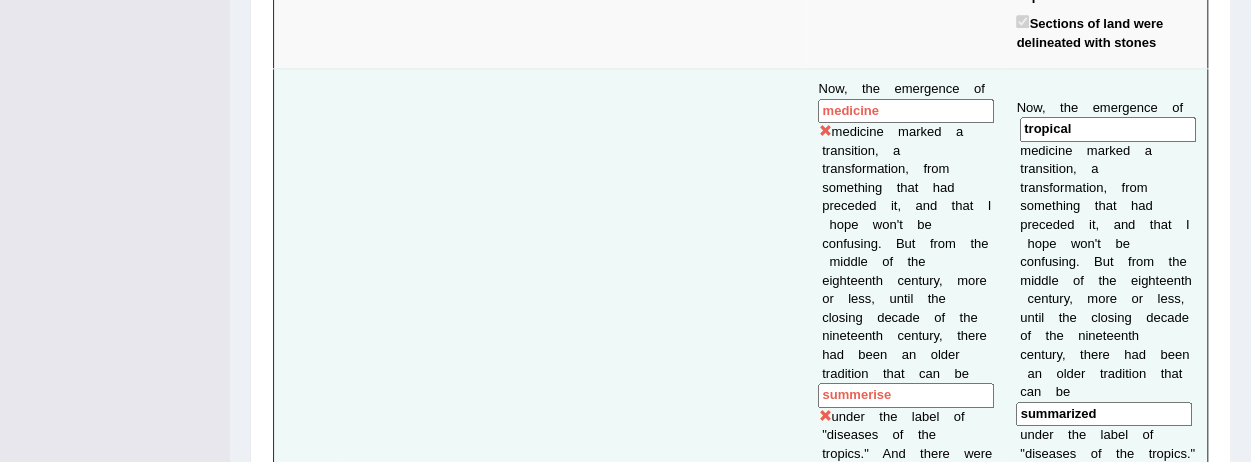 click on "Now,    the    emergence    of     medicine   medicine    marked    a    transition,    a    transformation,    from    something    that    had    preceded    it,    and    that    I    hope    won't    be    confusing.    But    from    the    middle    of    the    eighteenth    century,    more    or    less,    until    the    closing    decade    of    the    nineteenth    century,    there    had    been    an    older    tradition    that    can    be   summerise   under    the    label    of    "diseases    of    the    tropics."    And    there    were    a    couple    of    classic    statements    of    this    older    tradition.    One    was    a    work,    an    important    work,    by    James    Lind,    an    eighteenth    century     possion consititusion" at bounding box center (906, 510) 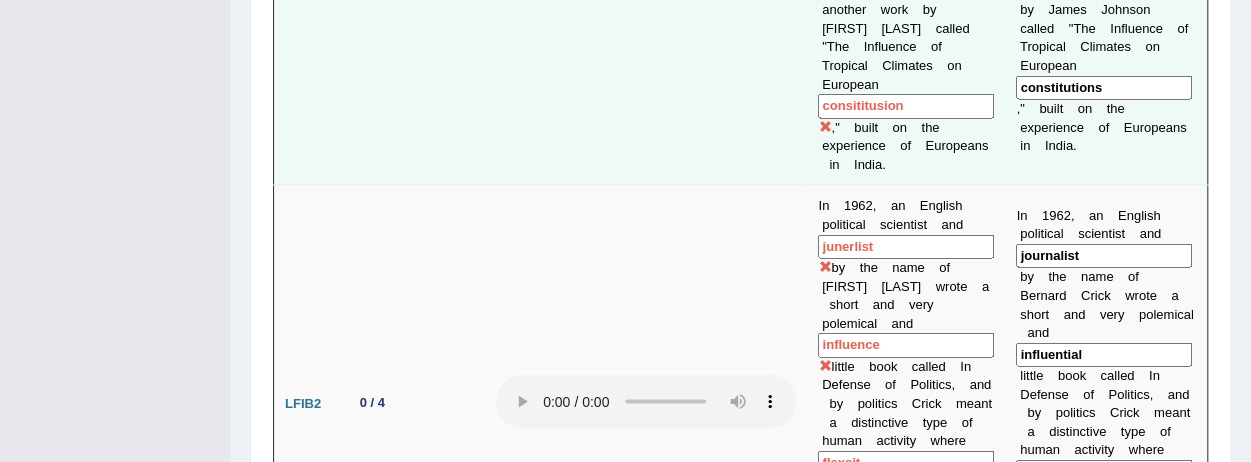 scroll, scrollTop: 1935, scrollLeft: 0, axis: vertical 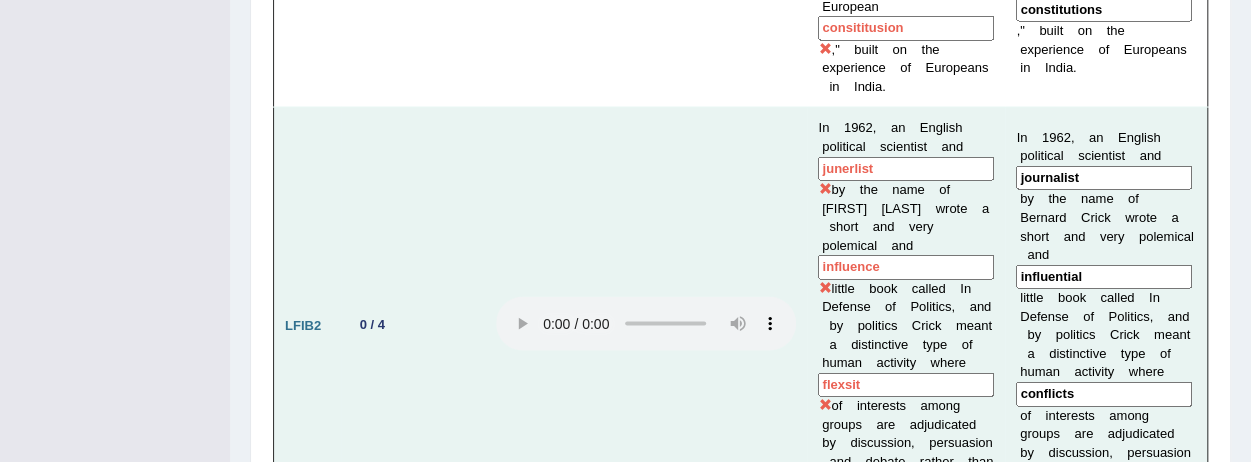 click on "In    1962,    an    English    political    scientist    and   junerlist   by    the    name    of    Bernard    Crick    wrote    a    short    and    very    polemical    and   influence   little    book    called    In    Defense    of    Politics,    and    by    politics    Crick    meant    a    distinctive    type    of    human    activity    where   flexsit   of    interests    among    groups    are    adjudicated    by    discussion,    persuasion    and    debate    rather    than    by    force    or    by     afired ." at bounding box center (906, 326) 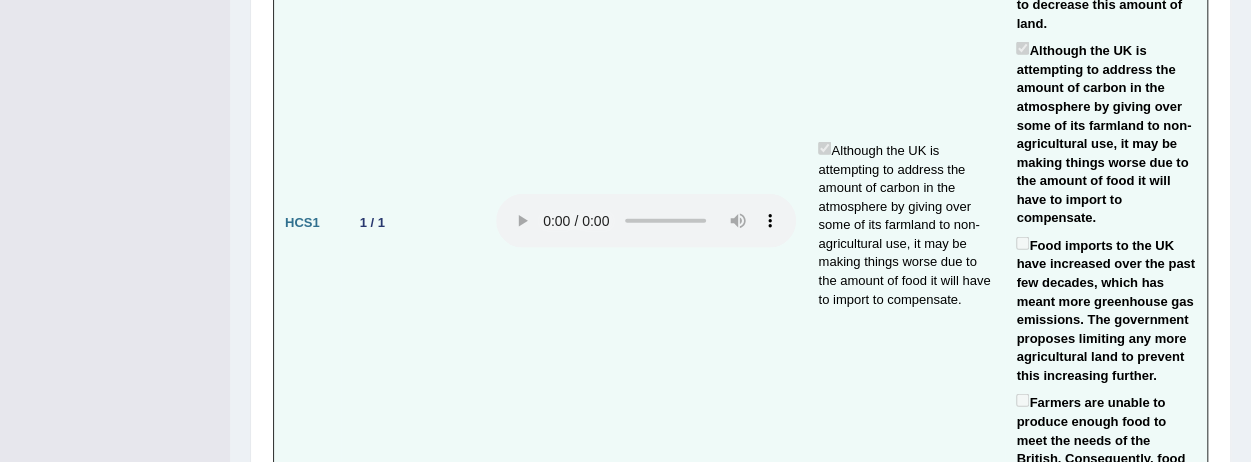 click on "Although the UK is attempting to address the amount of carbon in the atmosphere by giving over some of its farmland to non-agricultural use, it may be making things worse due to the amount of food it will have to import to compensate." at bounding box center (906, 224) 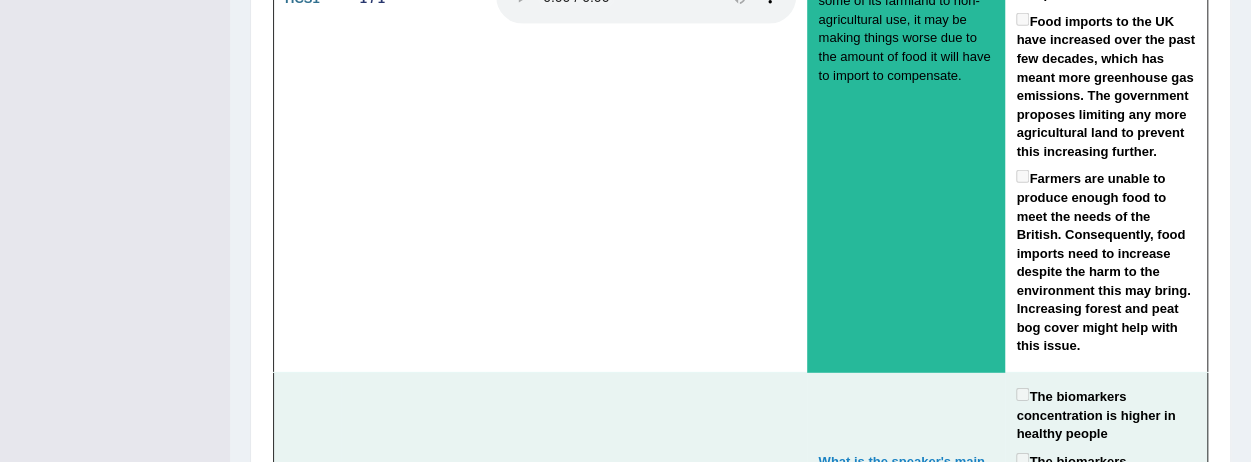 click on "What is the speaker's main focus?  The biomarkers concentration is higher in healthy people" at bounding box center [906, 504] 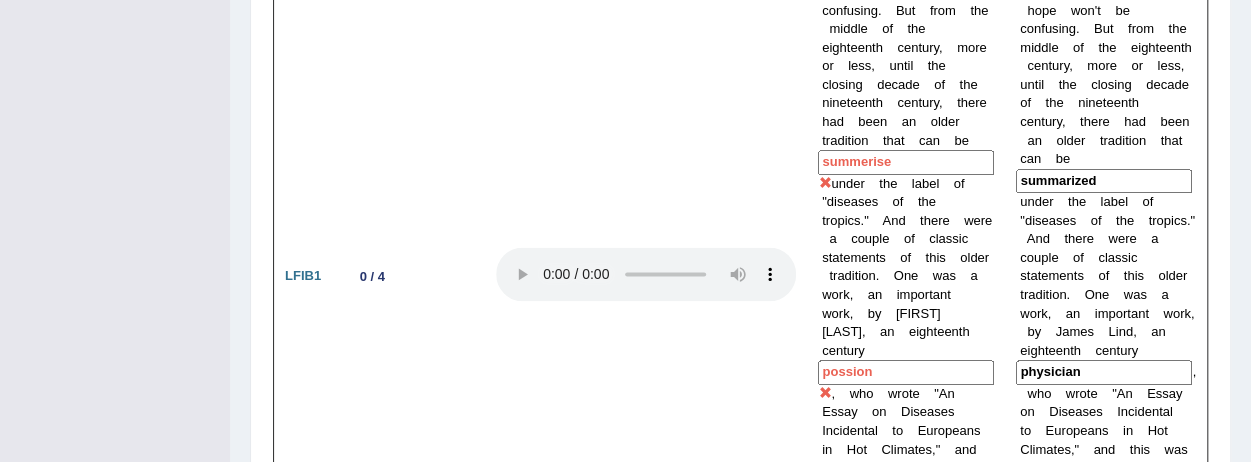 scroll, scrollTop: 1386, scrollLeft: 0, axis: vertical 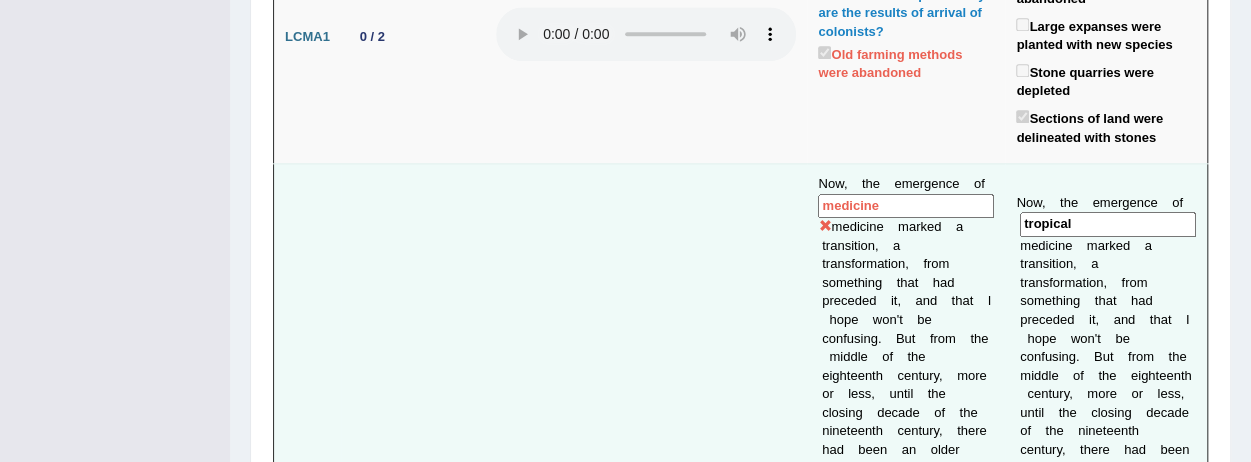 click at bounding box center (646, 605) 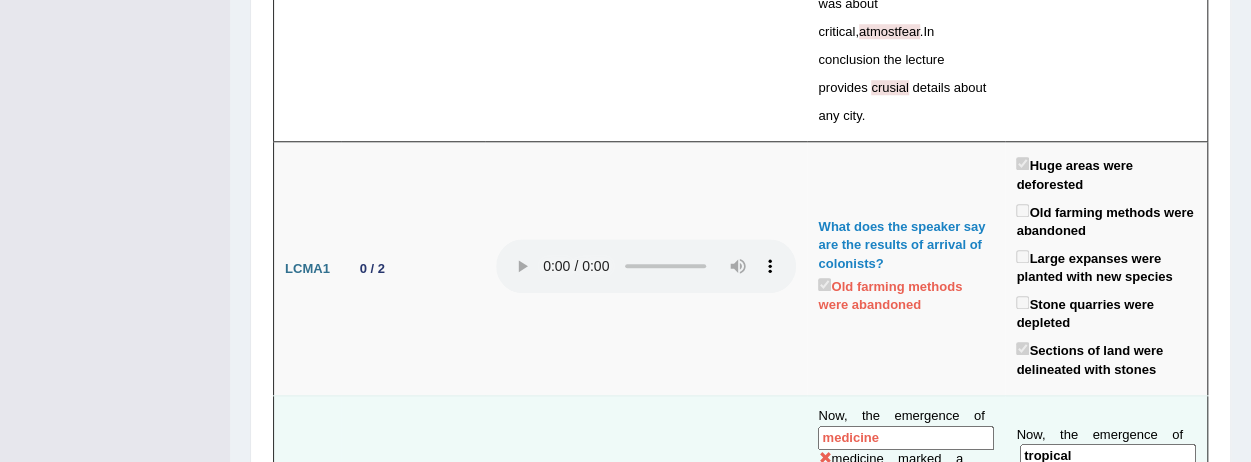 scroll, scrollTop: 830, scrollLeft: 0, axis: vertical 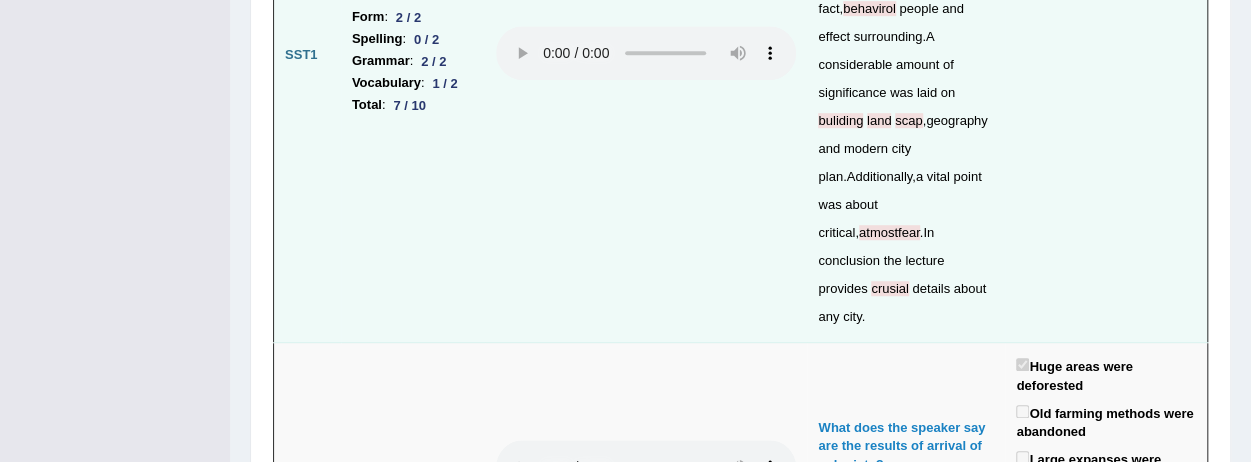 click at bounding box center (646, 55) 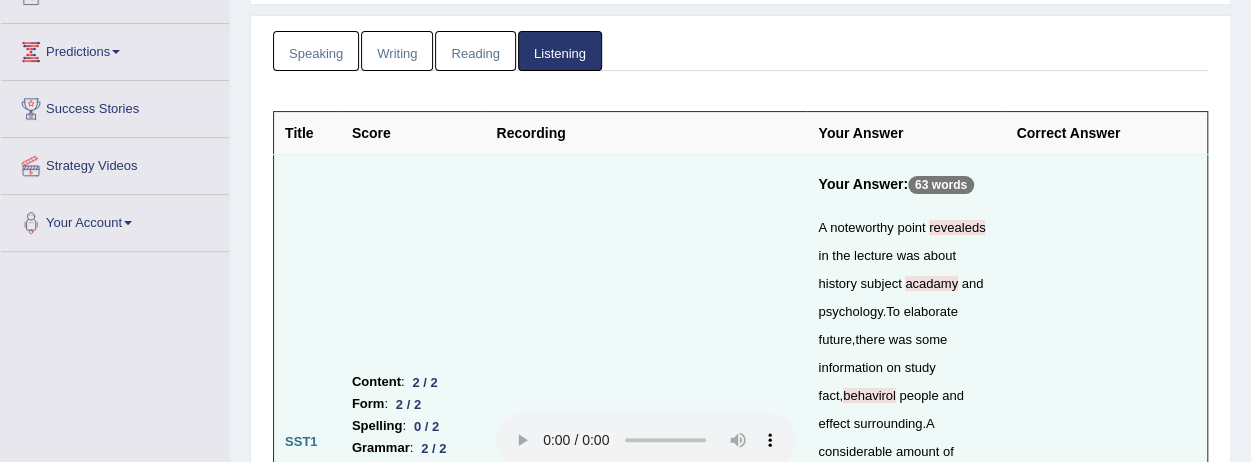 scroll, scrollTop: 0, scrollLeft: 0, axis: both 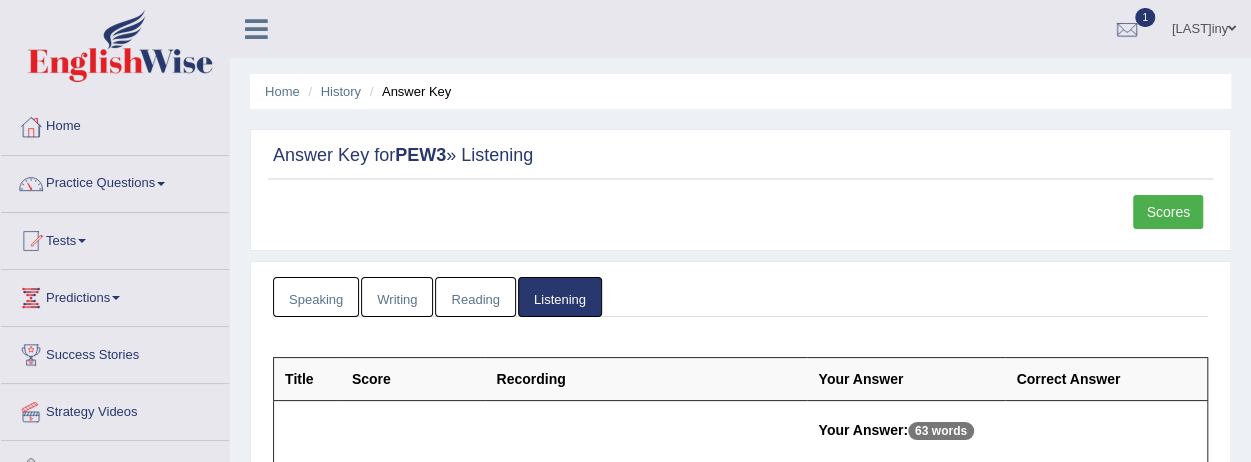 click on "Scores" at bounding box center (1168, 212) 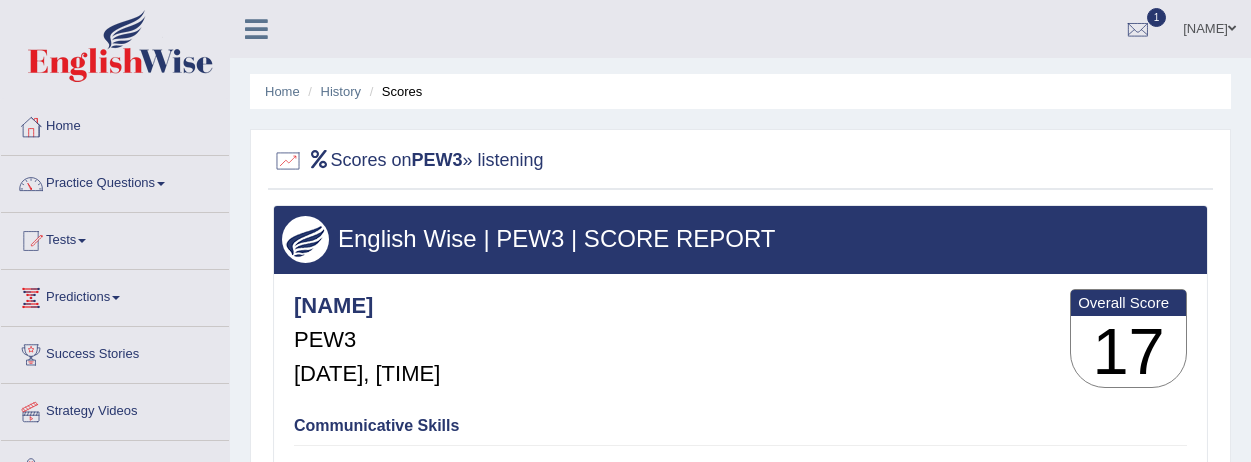 scroll, scrollTop: 0, scrollLeft: 0, axis: both 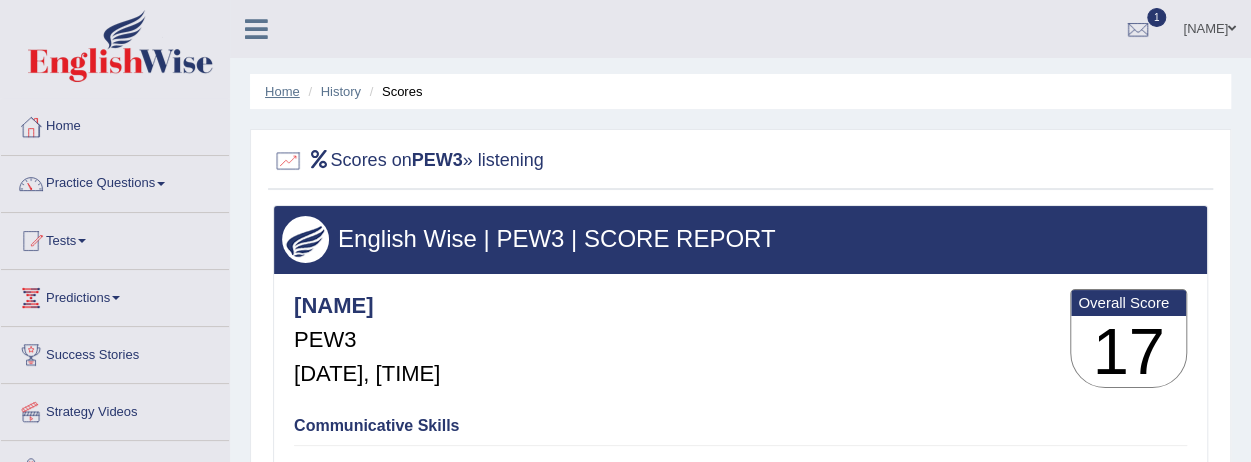click on "Home" at bounding box center [282, 91] 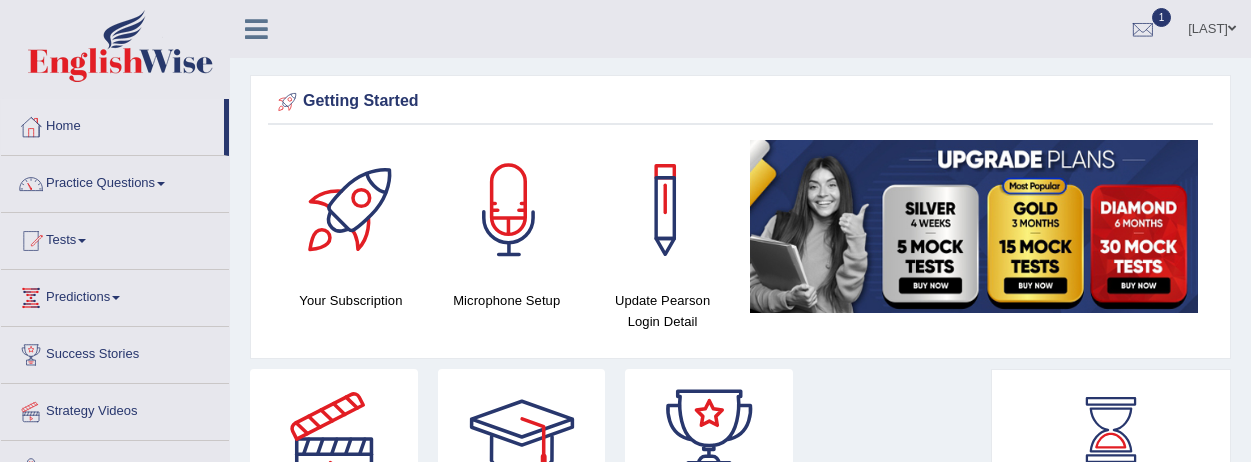 scroll, scrollTop: 0, scrollLeft: 0, axis: both 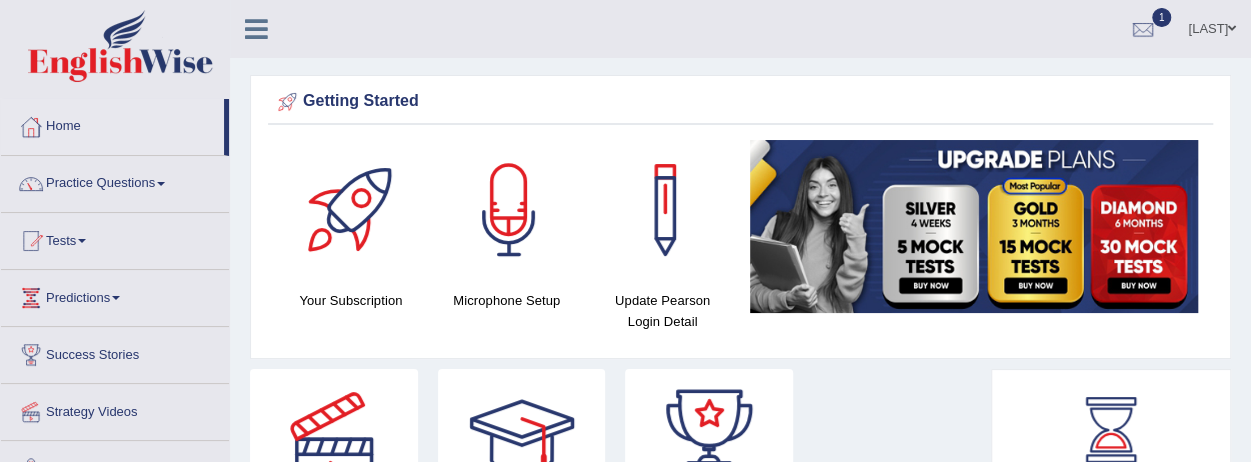 click at bounding box center (82, 241) 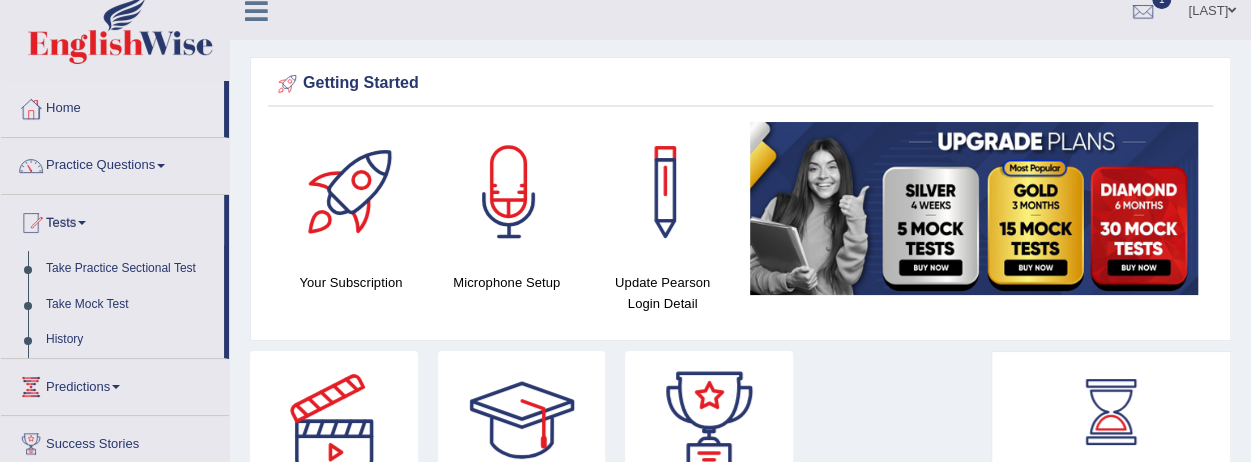 scroll, scrollTop: 0, scrollLeft: 0, axis: both 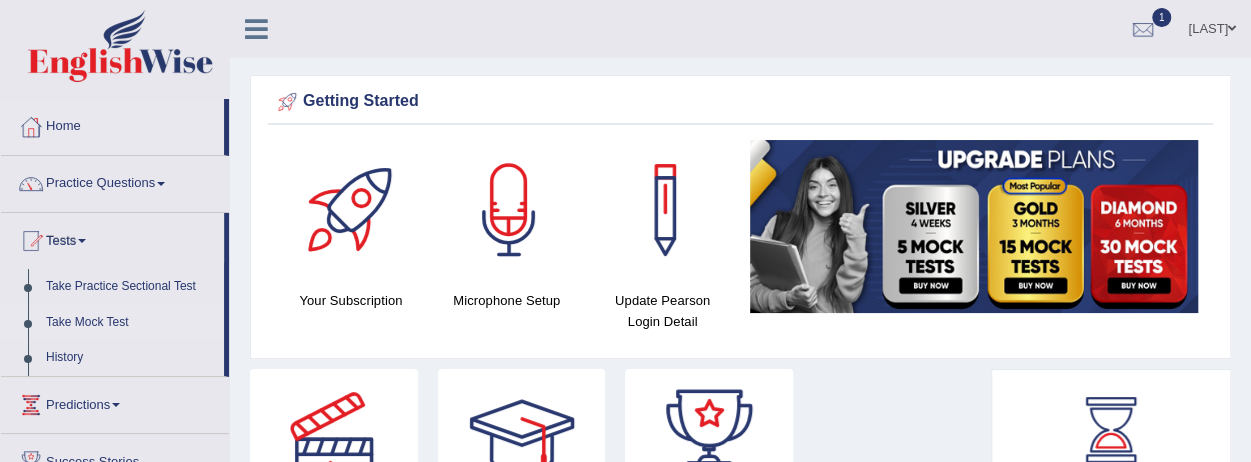 click on "Take Mock Test" at bounding box center [130, 323] 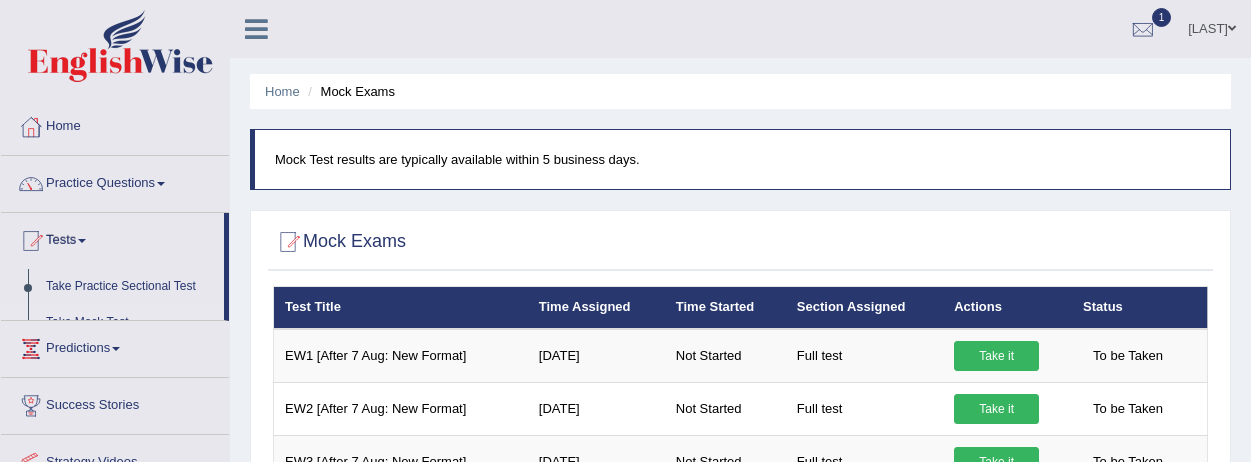 scroll, scrollTop: 0, scrollLeft: 0, axis: both 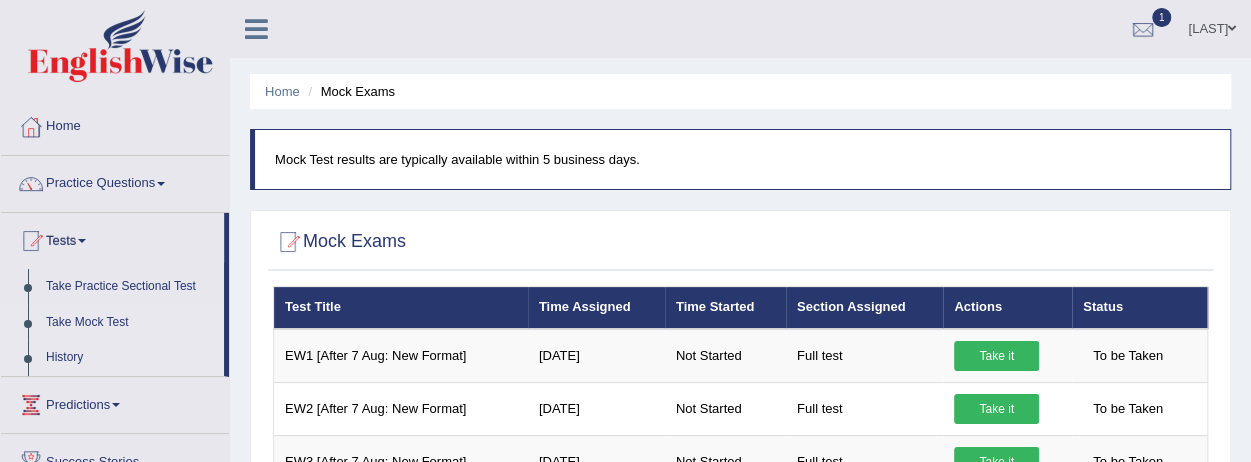 click on "History" at bounding box center [130, 358] 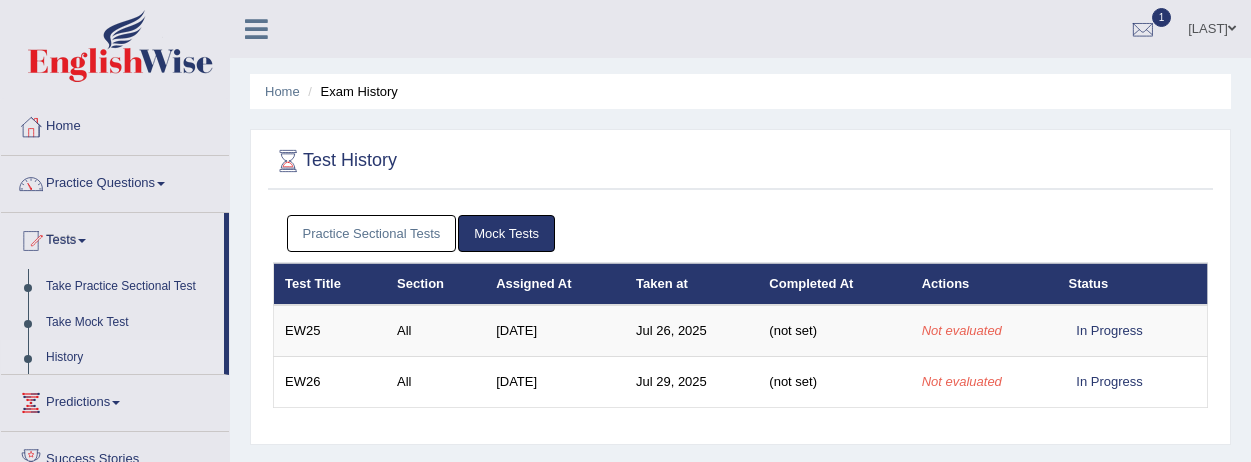 scroll, scrollTop: 0, scrollLeft: 0, axis: both 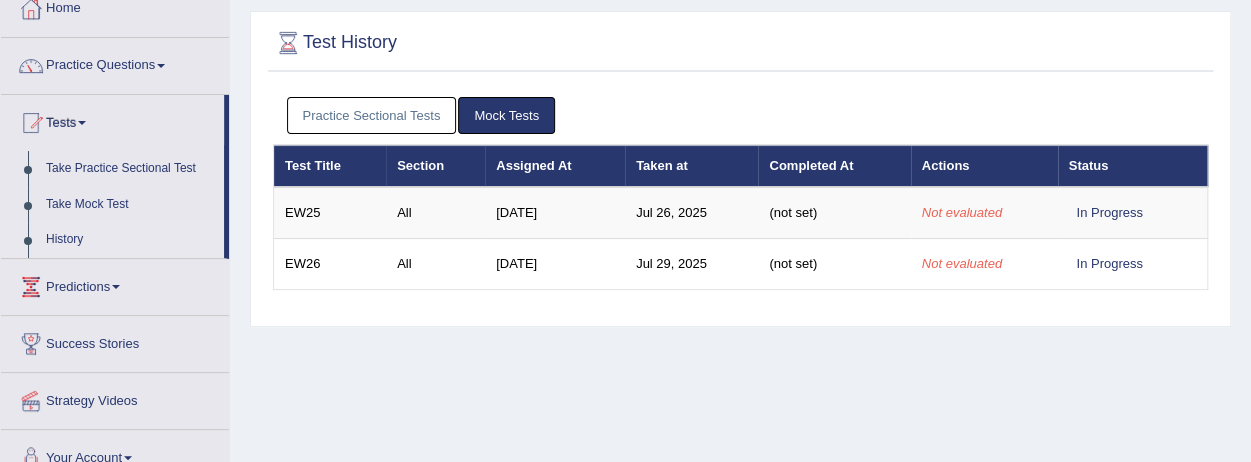 click on "Practice Sectional Tests" at bounding box center [372, 115] 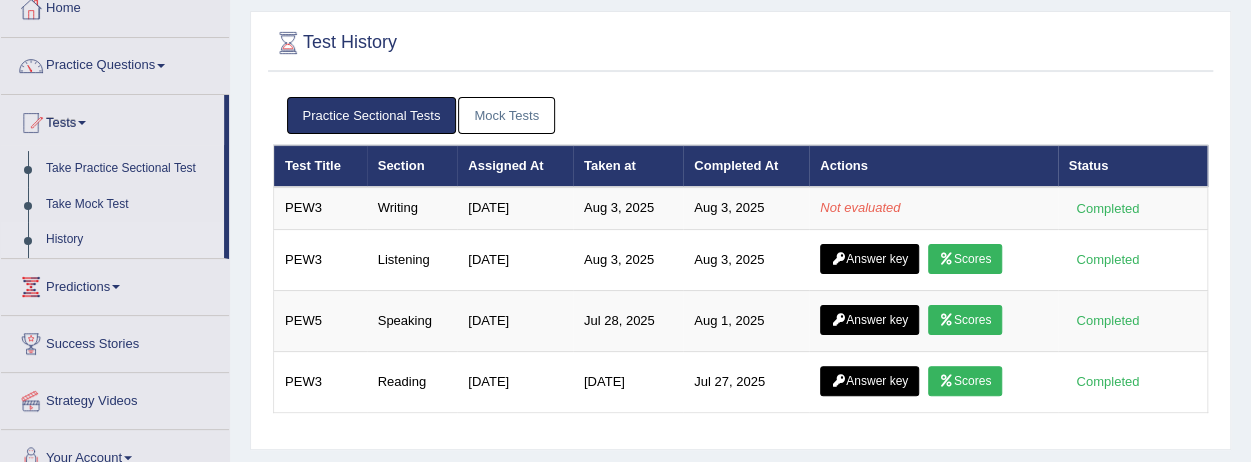 click on "Test History
Practice Sectional Tests
Mock Tests
Test Title Section Assigned At Taken at Completed At Actions Status
PEW3 Writing Jun 16, 2025 Aug 3, 2025 Aug 3, 2025 Not evaluated Completed PEW3 Listening Jun 16, 2025 Aug 3, 2025 Aug 3, 2025  Answer key    Scores  Completed PEW5 Speaking Jun 16, 2025 Jul 28, 2025 Aug 1, 2025  Answer key    Scores  Completed PEW3 Reading Jun 16, 2025 Jul 25, 2025 Jul 27, 2025  Answer key    Scores  Completed
Test Title Section Assigned At Taken at Completed At Actions Status
EW25 All Jul 25, 2025 Jul 26, 2025 (not set) Not evaluated In Progress EW26 All Jul 25, 2025 Jul 29, 2025 (not set) Not evaluated In Progress" at bounding box center (740, 230) 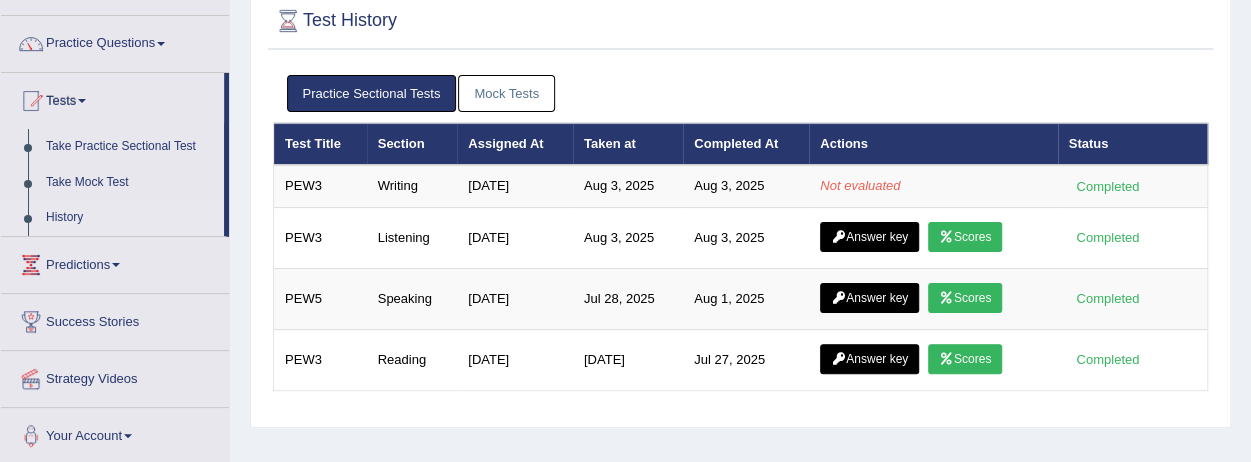 scroll, scrollTop: 140, scrollLeft: 0, axis: vertical 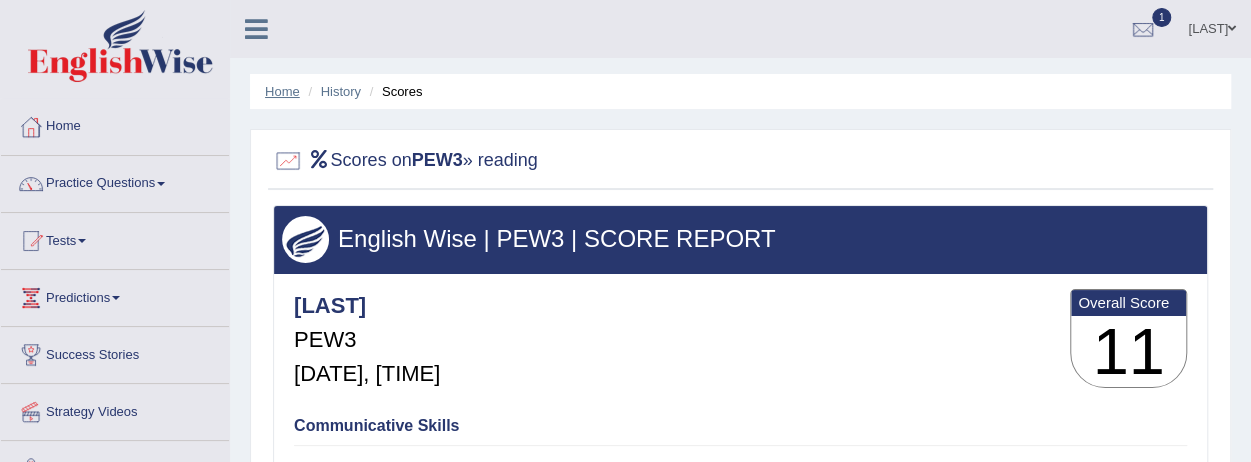 click on "Home" at bounding box center [282, 91] 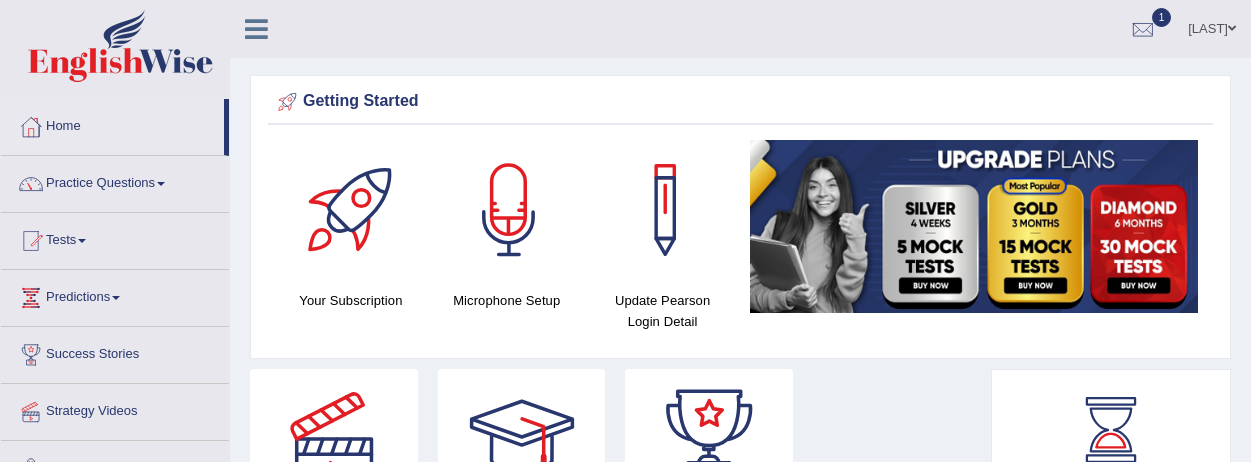 scroll, scrollTop: 0, scrollLeft: 0, axis: both 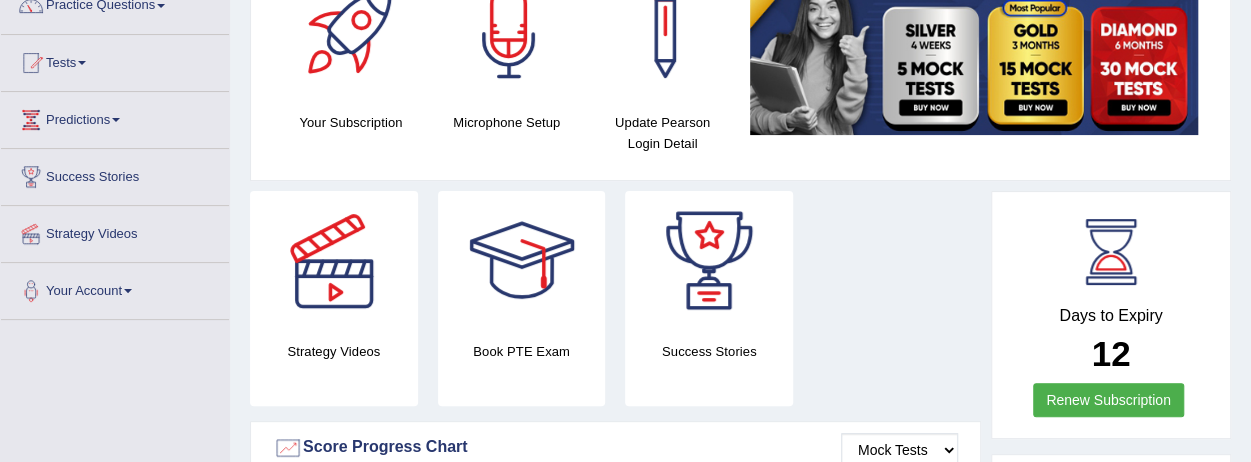 click on "Tests" at bounding box center [115, 60] 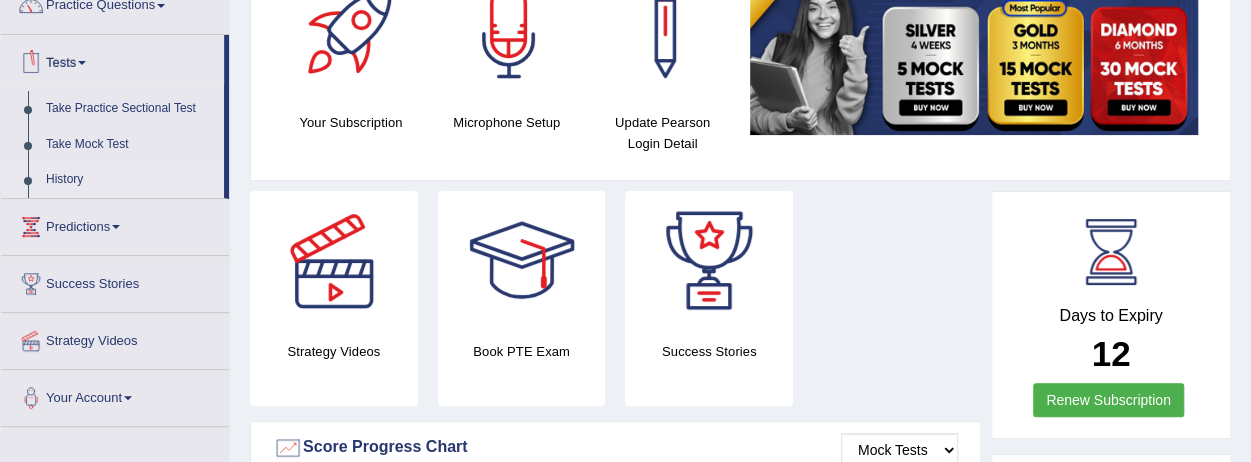 click on "History" at bounding box center [130, 180] 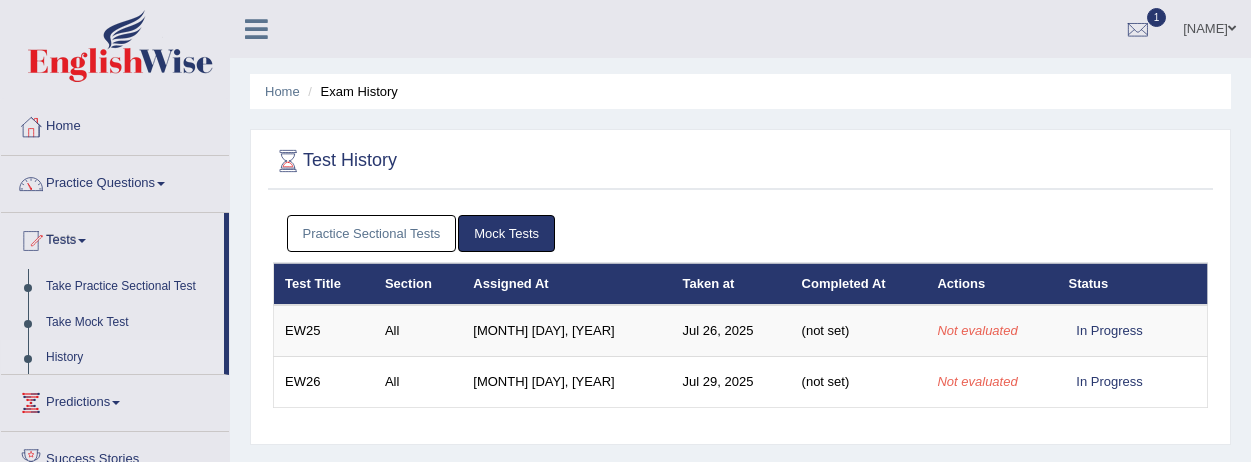 scroll, scrollTop: 0, scrollLeft: 0, axis: both 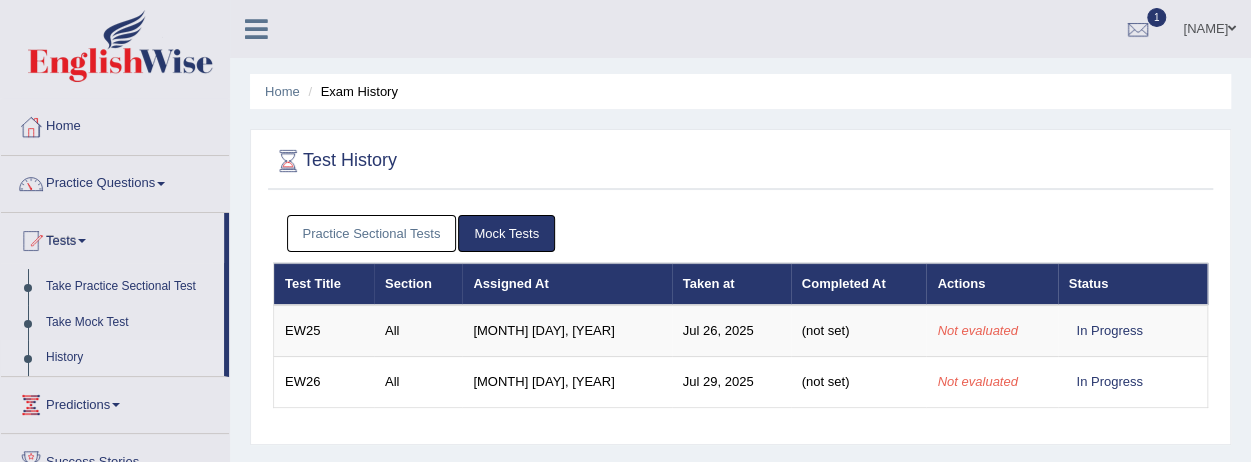 click on "Practice Sectional Tests
Mock Tests
Test Title Section Assigned At Taken at Completed At Actions Status
PEW3 Writing [MONTH] [DAY], [YEAR] [MONTH] [DAY], [YEAR] [MONTH] [DAY], [YEAR] Not evaluated Completed PEW3 Listening [MONTH] [DAY], [YEAR] [MONTH] [DAY], [YEAR] [MONTH] [DAY], [YEAR]  Answer key    Scores  Completed PEW5 Speaking [MONTH] [DAY], [YEAR] [MONTH] [DAY], [YEAR] [MONTH] [DAY], [YEAR]  Answer key    Scores  Completed PEW3 Reading [MONTH] [DAY], [YEAR] [MONTH] [DAY], [YEAR] [MONTH] [DAY], [YEAR]  Answer key    Scores  Completed
Test Title Section Assigned At Taken at Completed At Actions Status
EW25 All [MONTH] [DAY], [YEAR] [MONTH] [DAY], [YEAR] (not set) Not evaluated In Progress EW26 All [MONTH] [DAY], [YEAR] [MONTH] [DAY], [YEAR] (not set) Not evaluated In Progress" at bounding box center (740, 319) 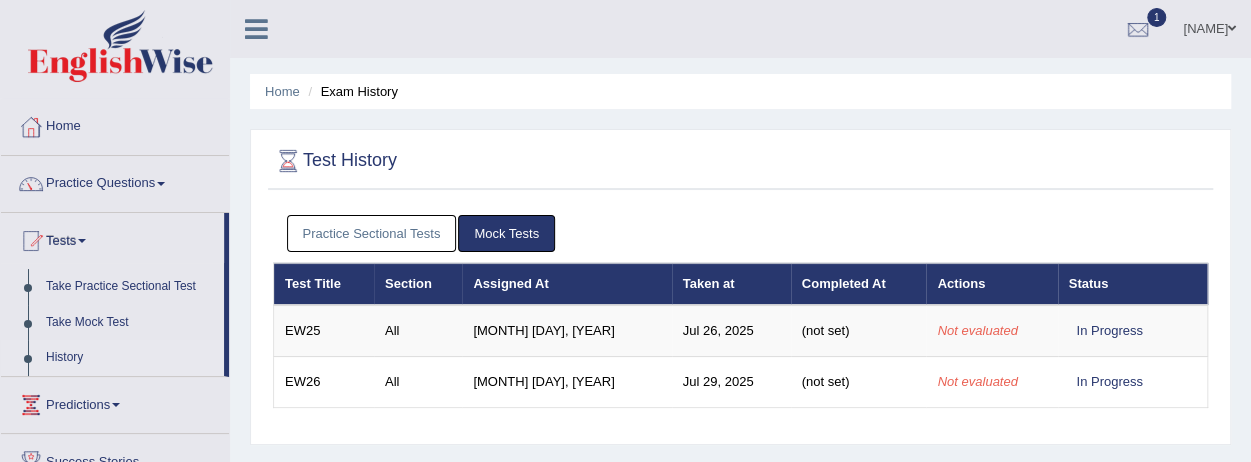 click on "Practice Sectional Tests" at bounding box center (372, 233) 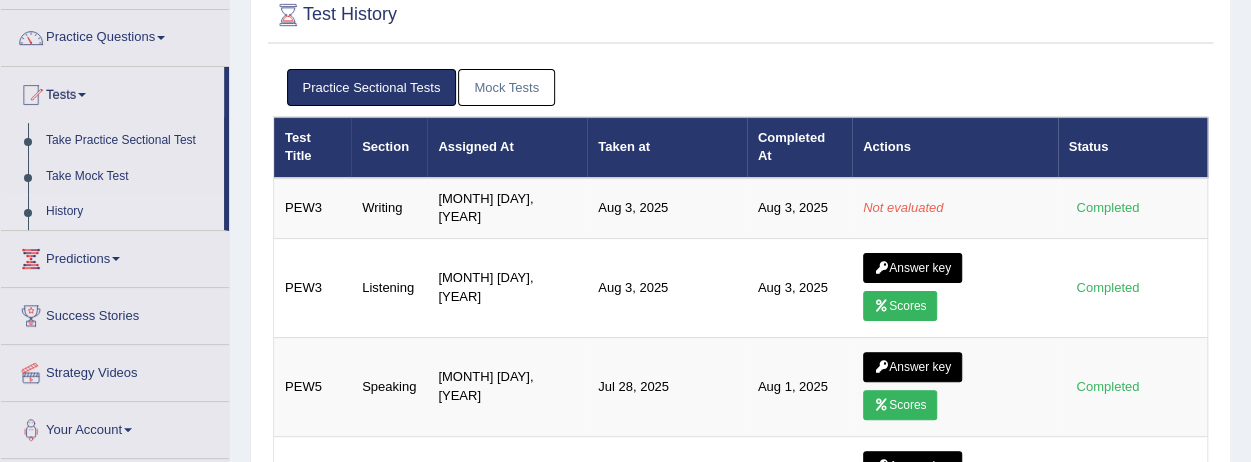 scroll, scrollTop: 144, scrollLeft: 0, axis: vertical 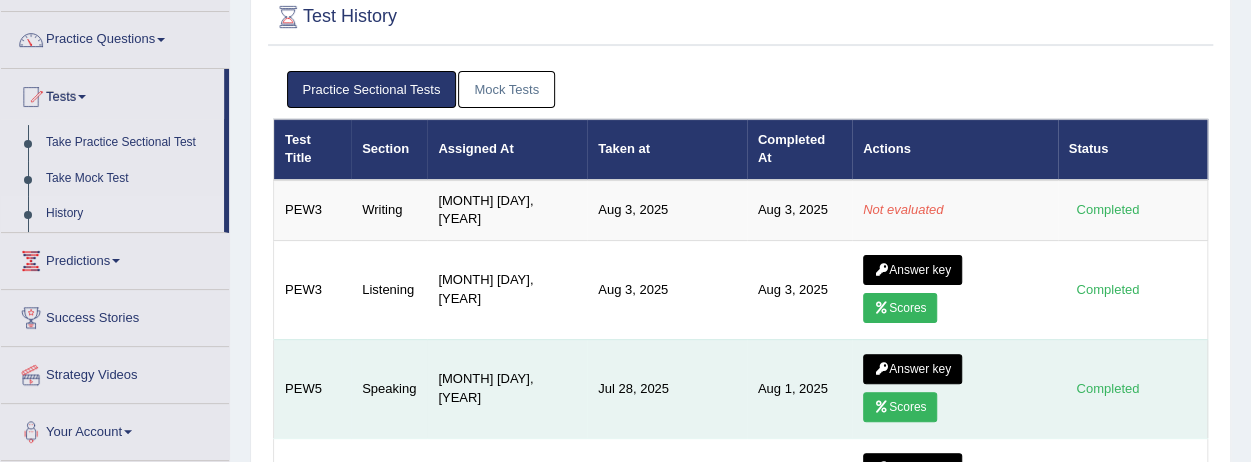 click on "Scores" at bounding box center (900, 407) 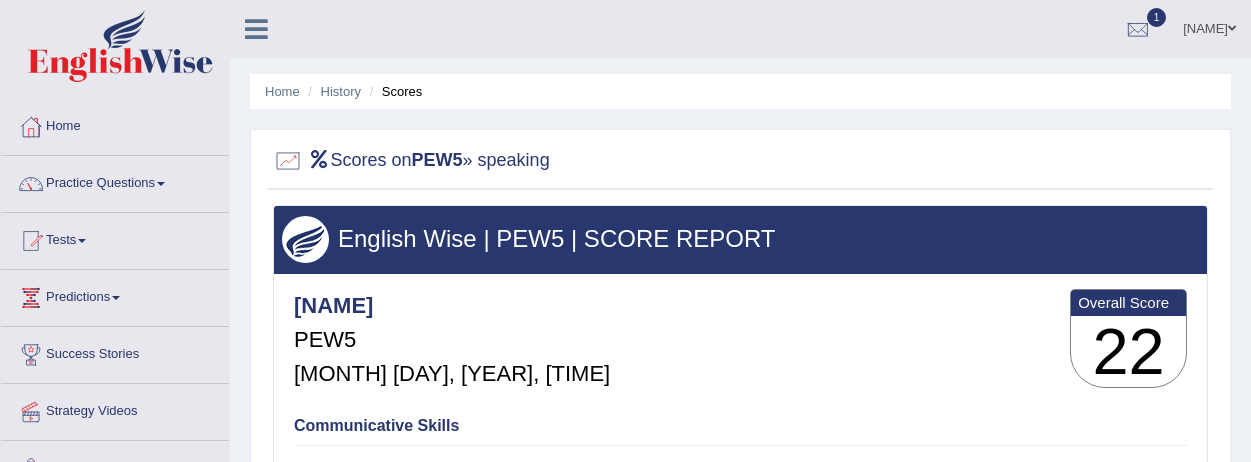 scroll, scrollTop: 0, scrollLeft: 0, axis: both 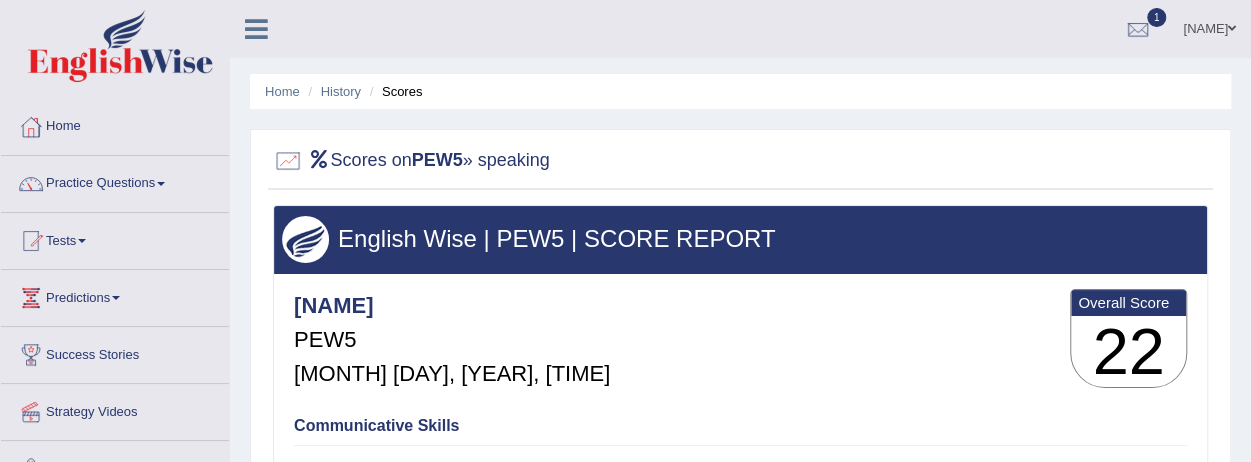 click at bounding box center (82, 241) 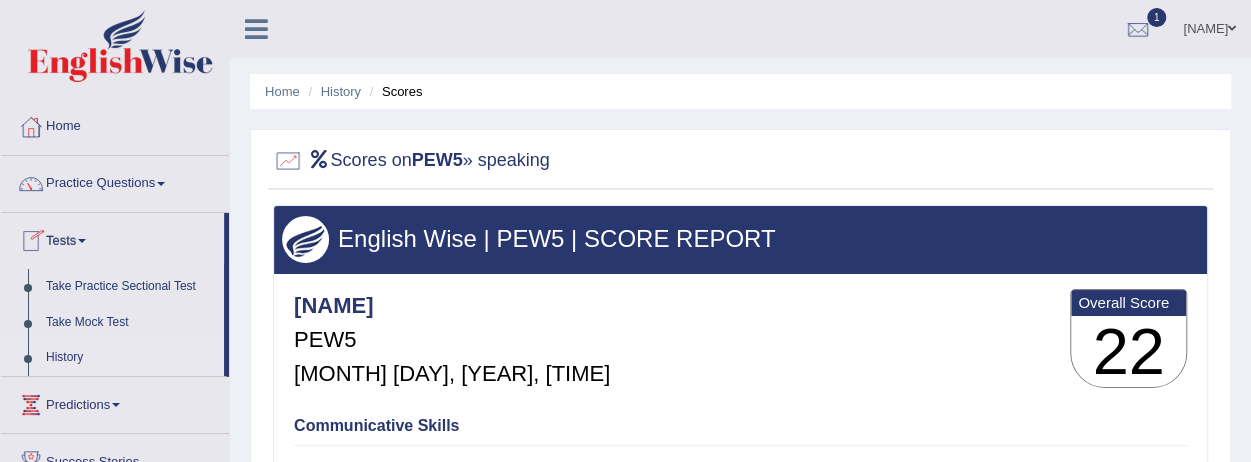 click on "History" at bounding box center (130, 358) 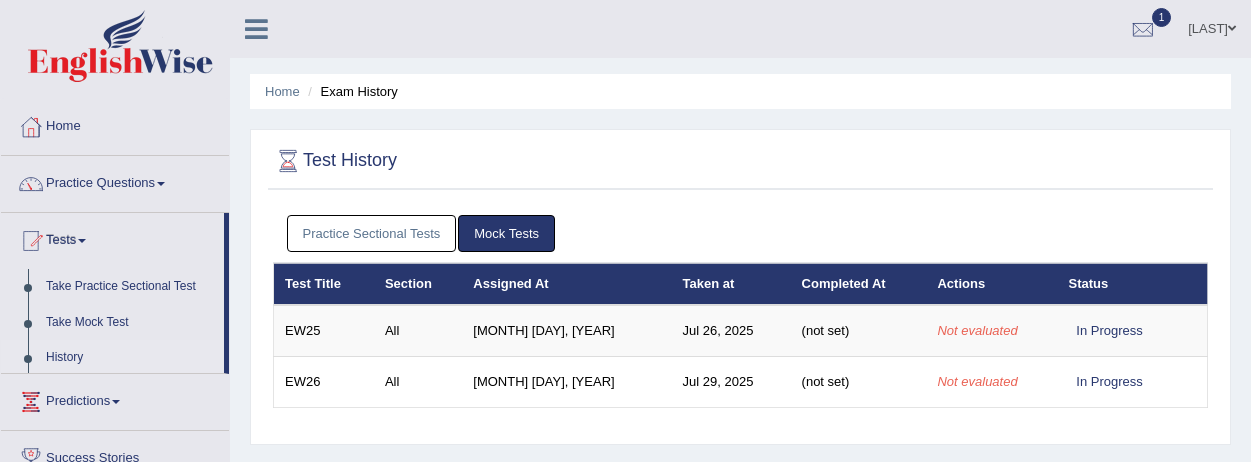 scroll, scrollTop: 0, scrollLeft: 0, axis: both 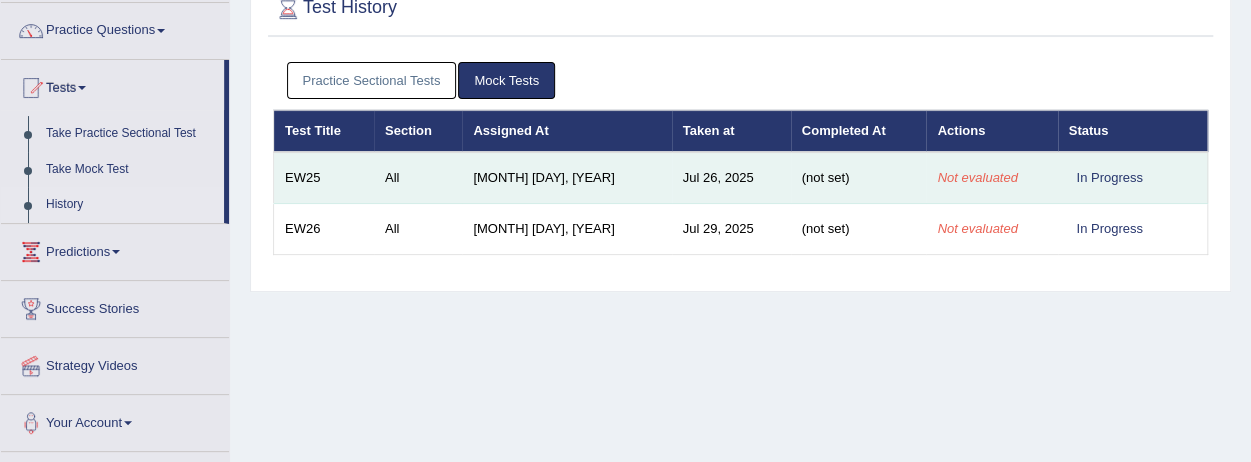 click on "(not set)" at bounding box center [826, 177] 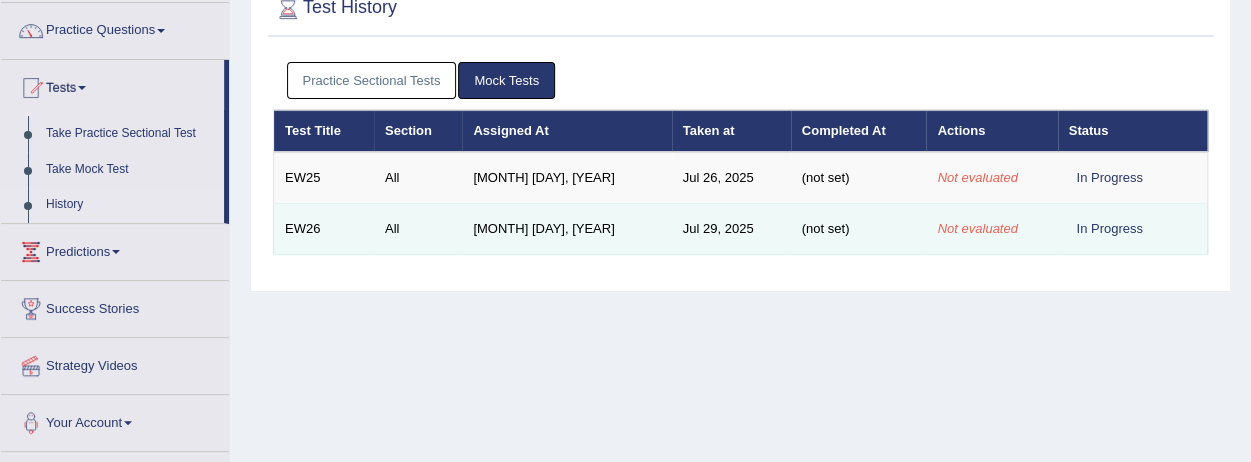 click on "Not evaluated" at bounding box center (977, 228) 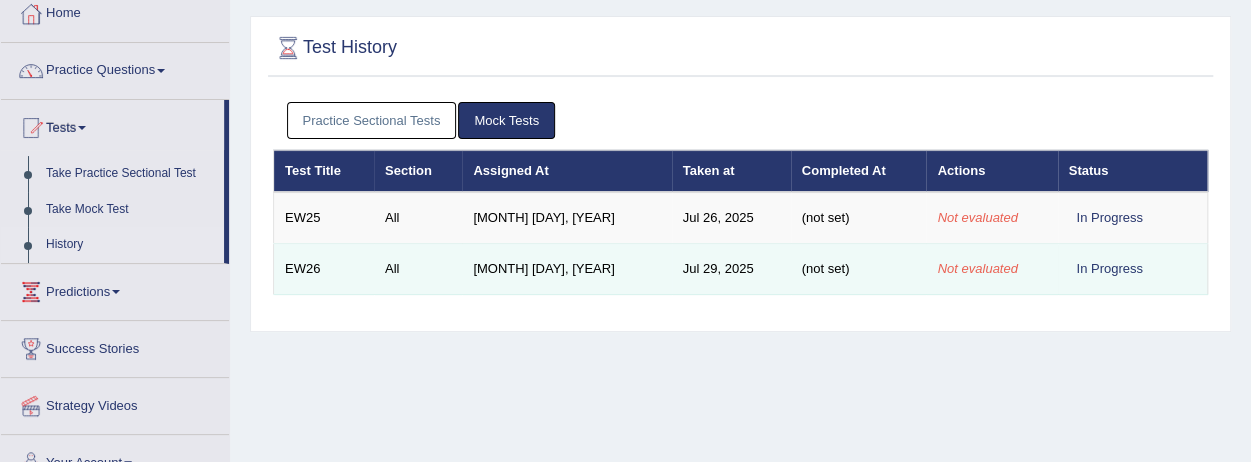 scroll, scrollTop: 0, scrollLeft: 0, axis: both 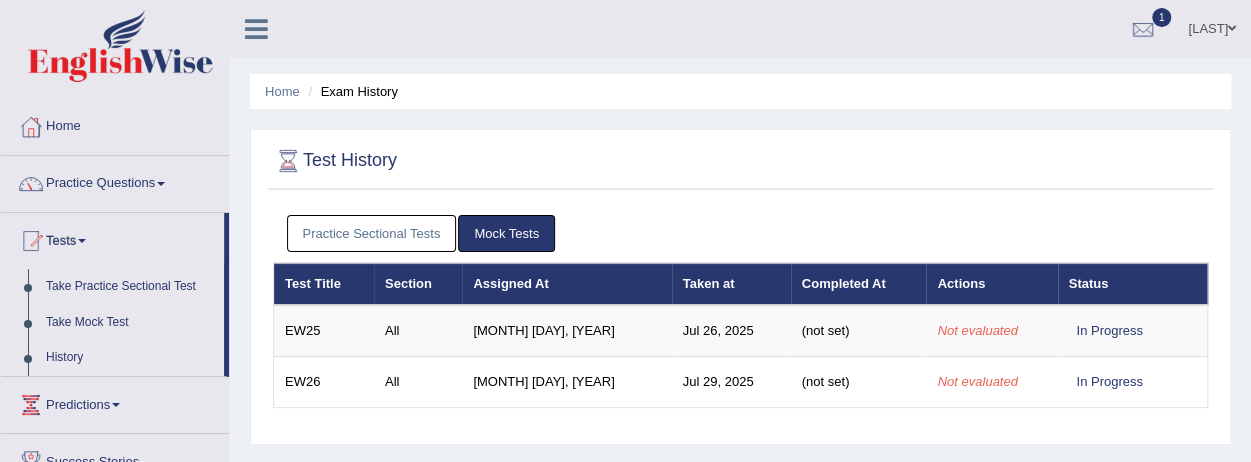 click at bounding box center [82, 241] 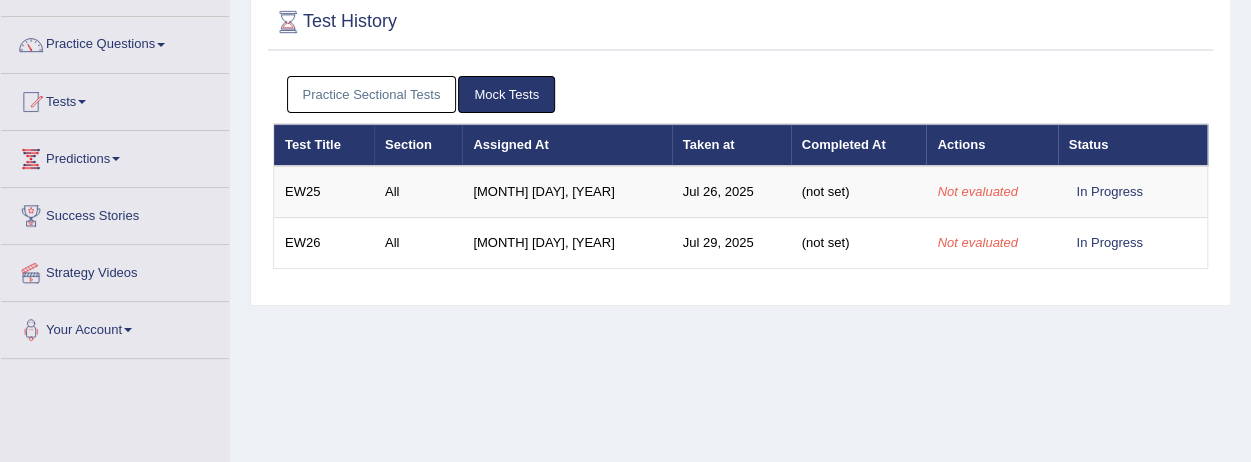 scroll, scrollTop: 138, scrollLeft: 0, axis: vertical 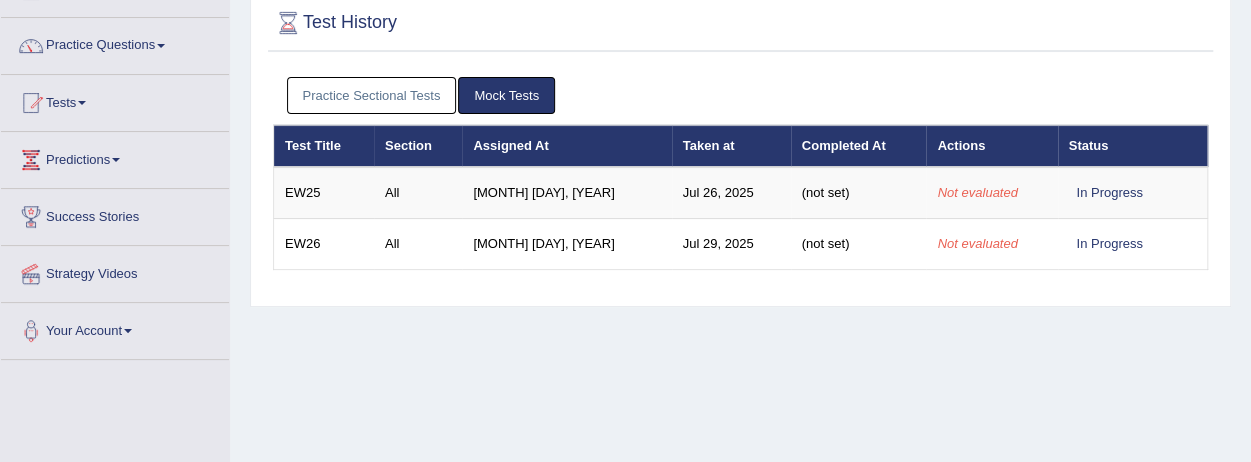 click at bounding box center (82, 103) 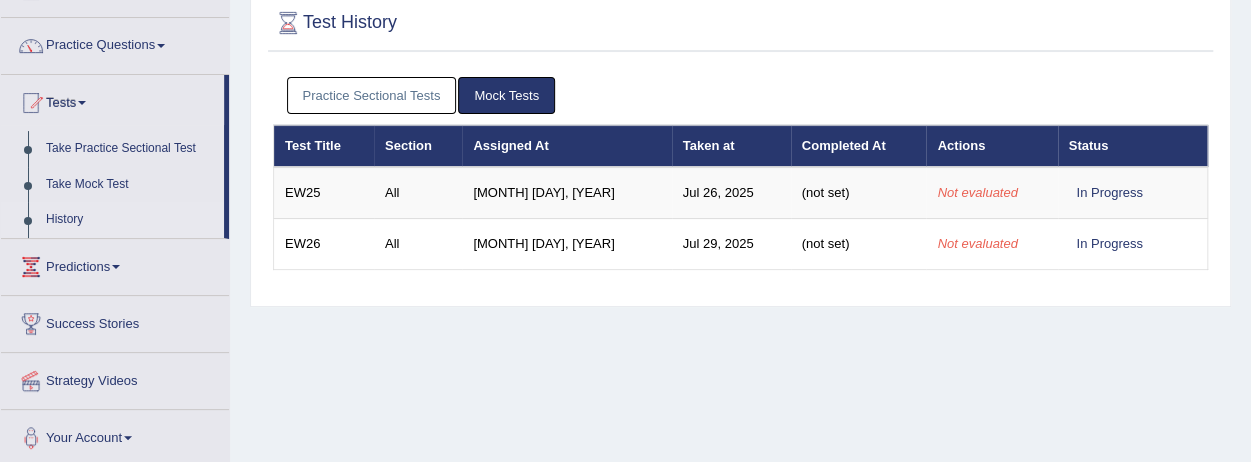 click on "History" at bounding box center [130, 220] 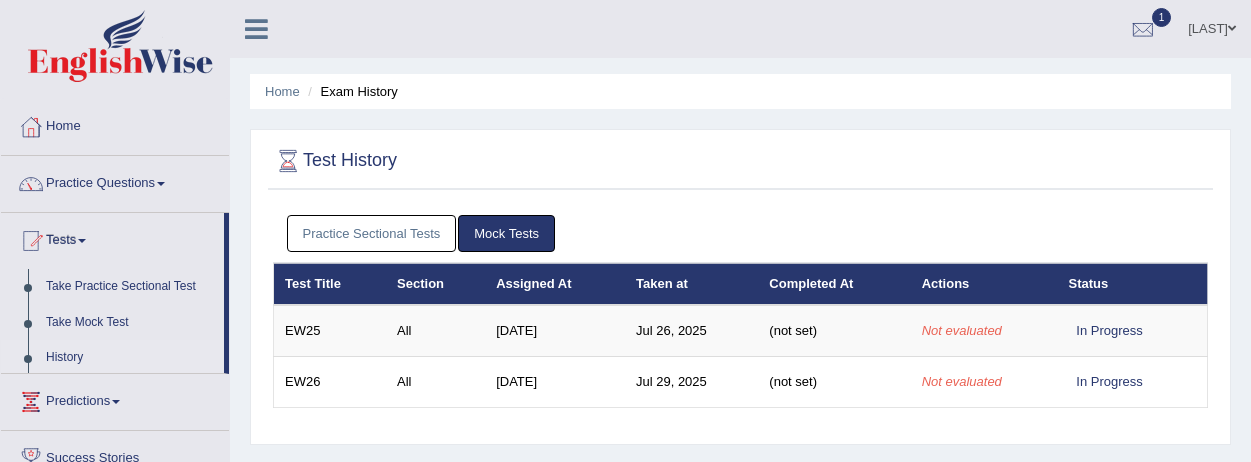 scroll, scrollTop: 0, scrollLeft: 0, axis: both 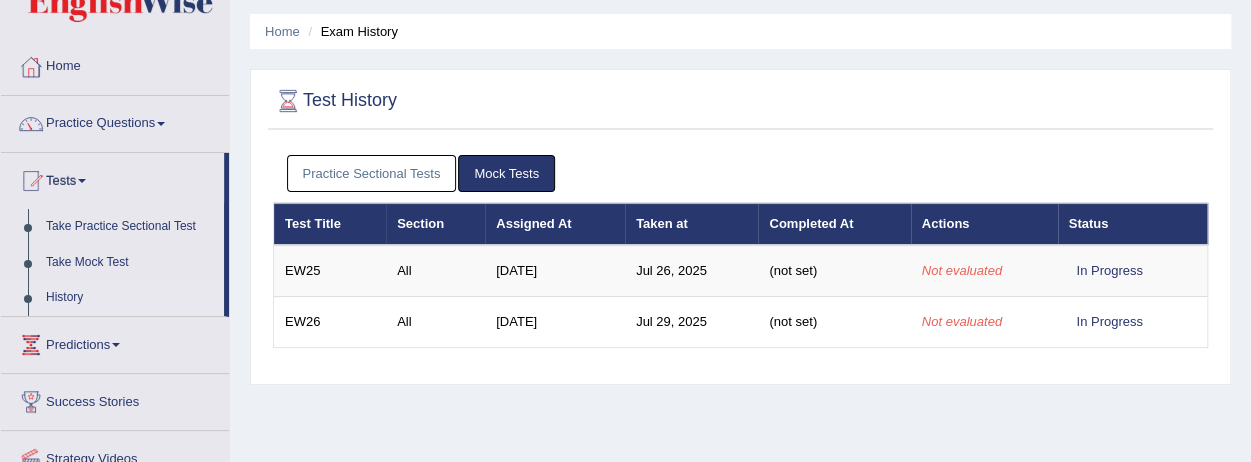click on "Practice Sectional Tests" at bounding box center (372, 173) 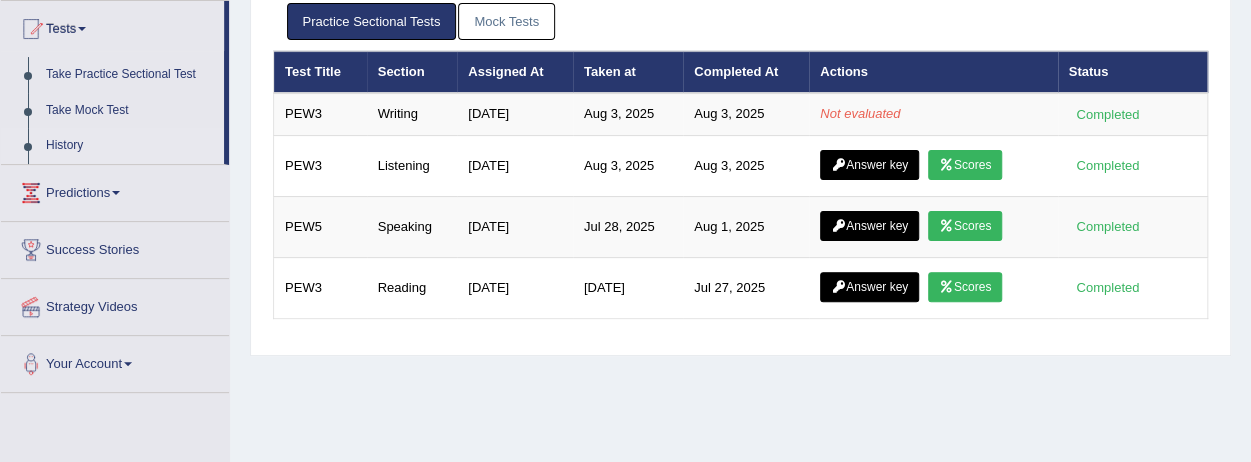 scroll, scrollTop: 216, scrollLeft: 0, axis: vertical 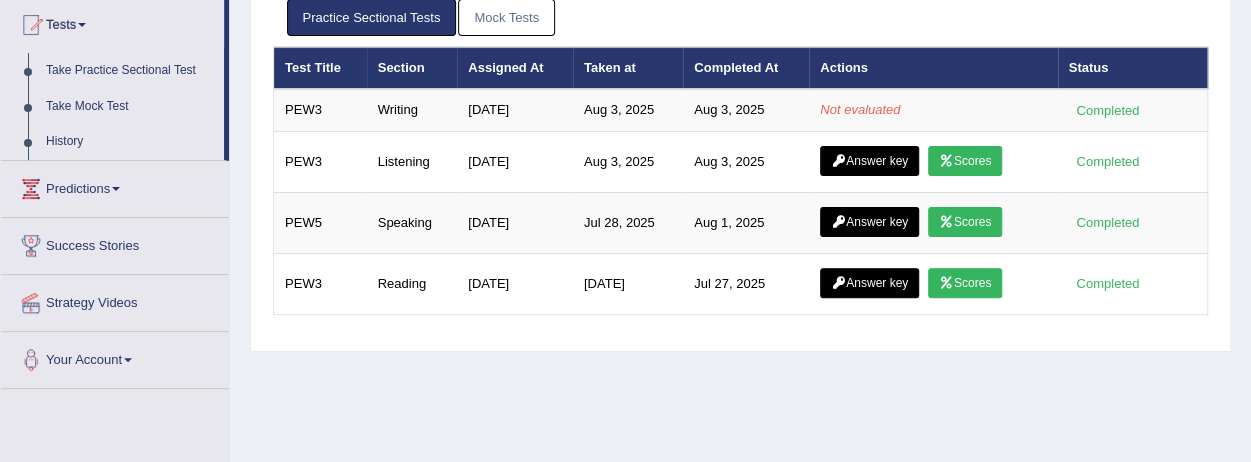 click on "Mock Tests" at bounding box center [506, 17] 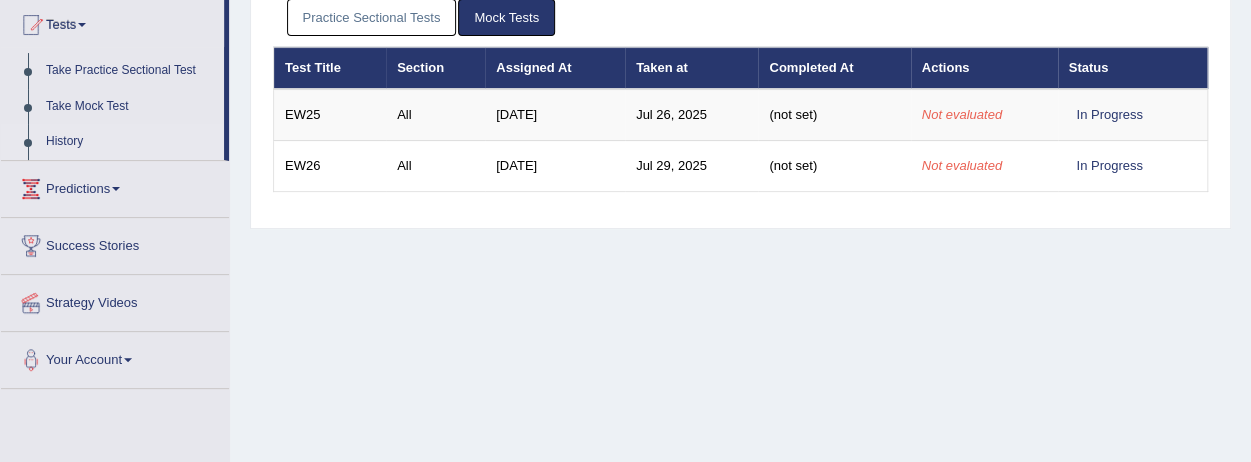 click on "Practice Sectional Tests" at bounding box center (372, 17) 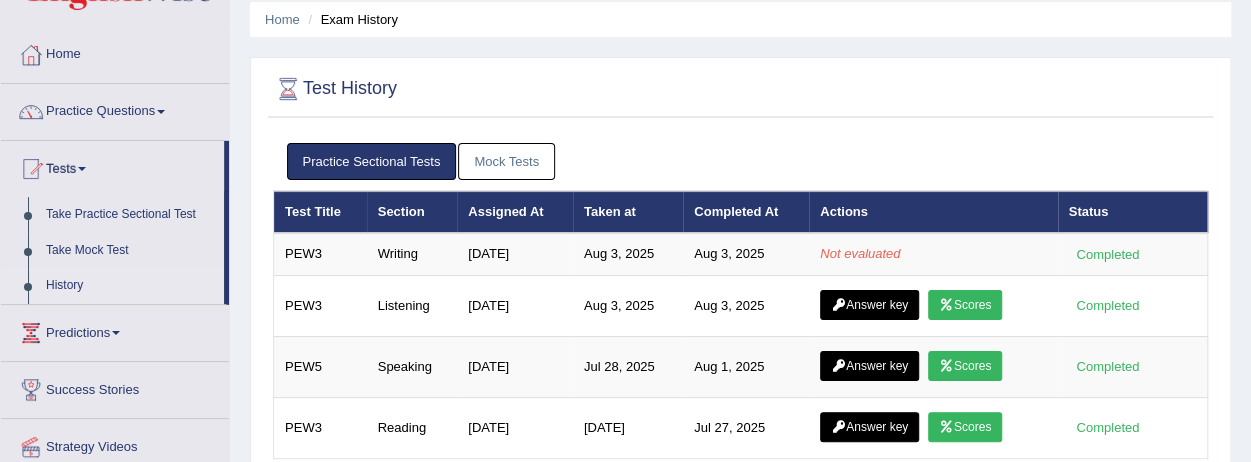 scroll, scrollTop: 0, scrollLeft: 0, axis: both 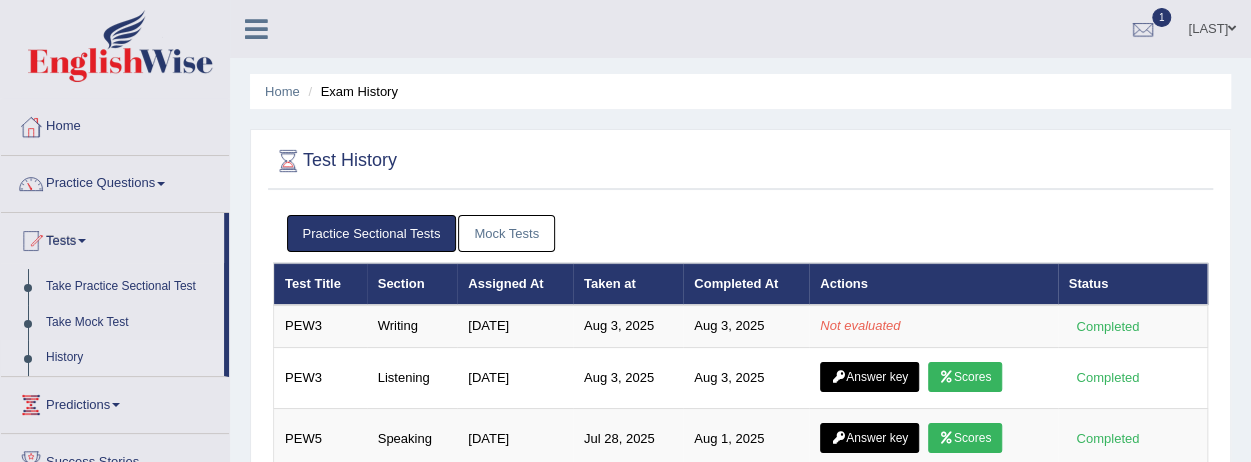 click at bounding box center [1143, 30] 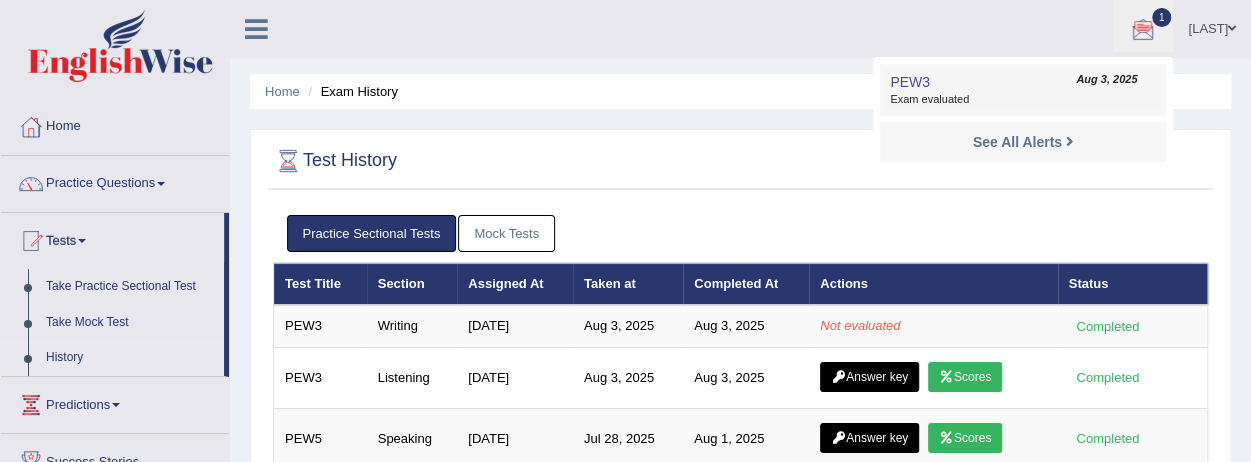 click on "Exam evaluated" at bounding box center [1023, 100] 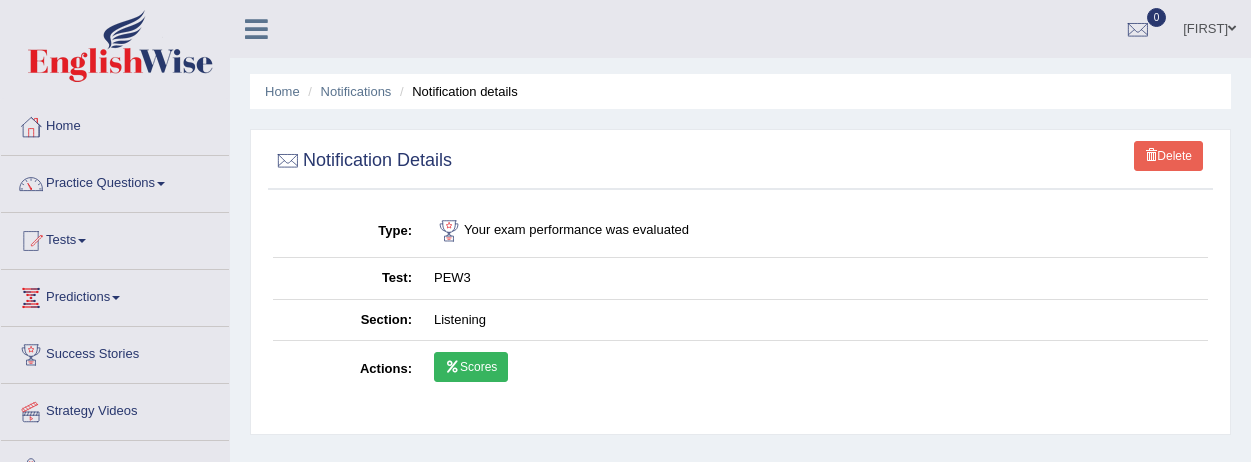 scroll, scrollTop: 0, scrollLeft: 0, axis: both 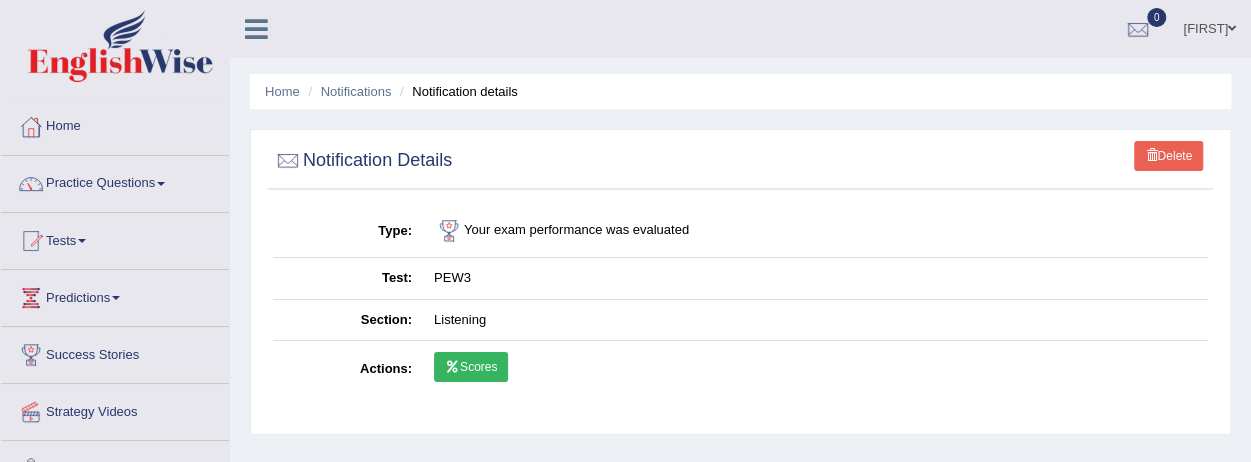 click on "Listening" at bounding box center (815, 320) 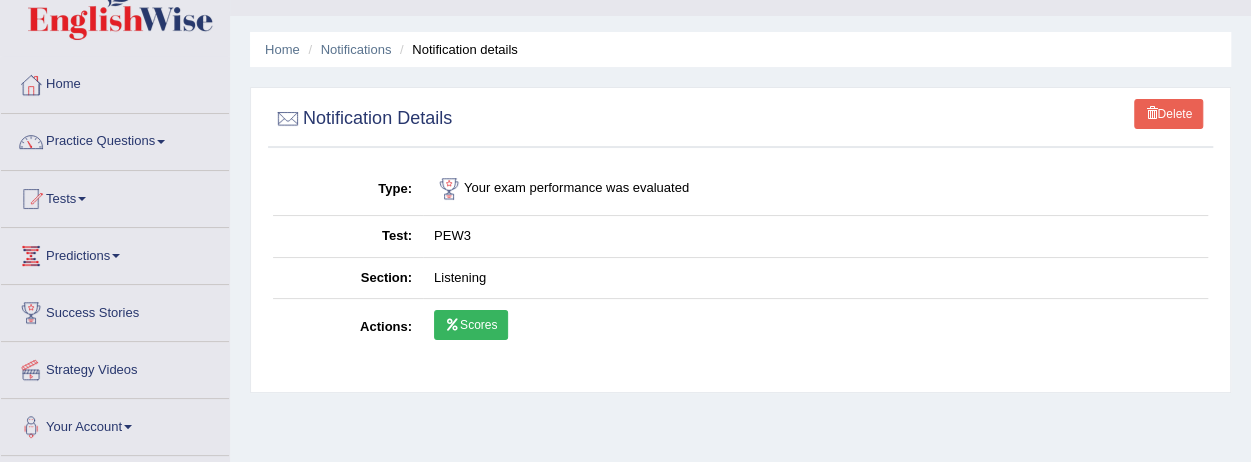 scroll, scrollTop: 38, scrollLeft: 0, axis: vertical 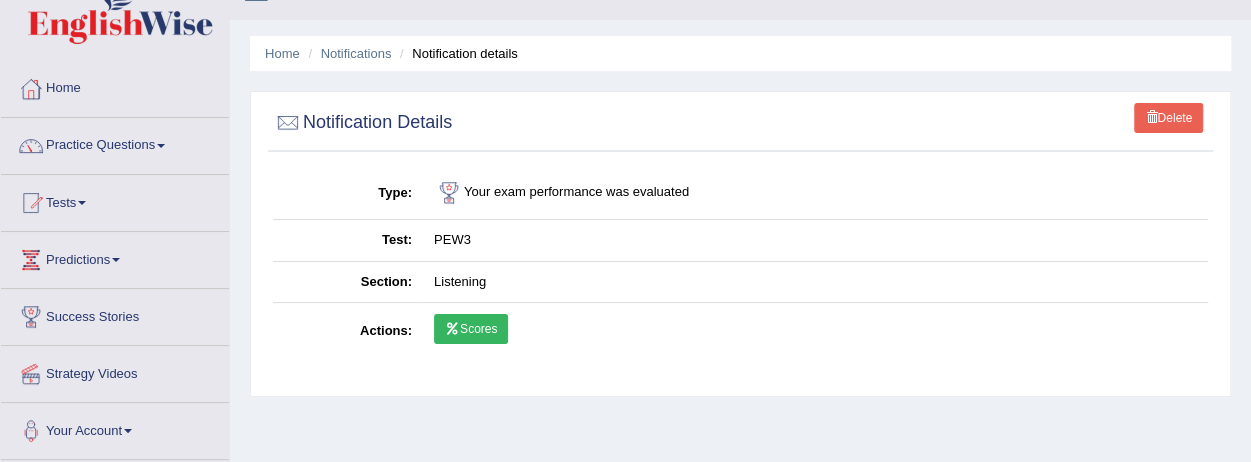 click on "Scores" at bounding box center (471, 329) 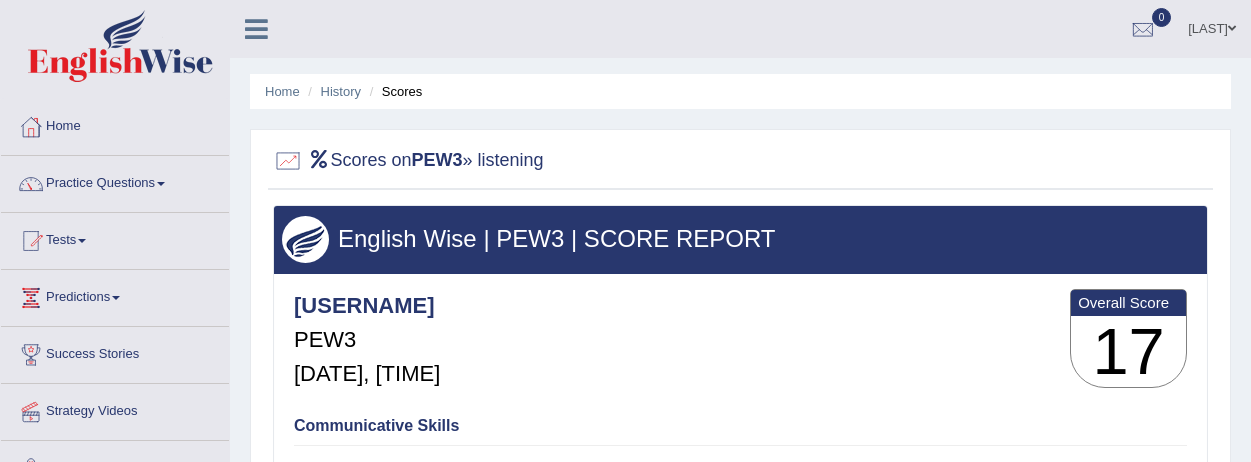 scroll, scrollTop: 0, scrollLeft: 0, axis: both 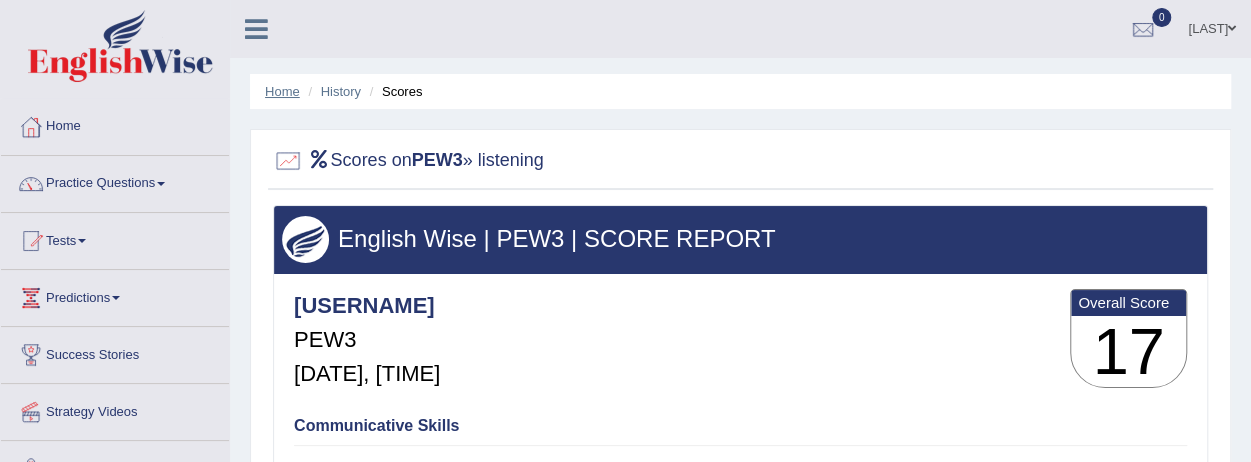 click on "Home" at bounding box center [282, 91] 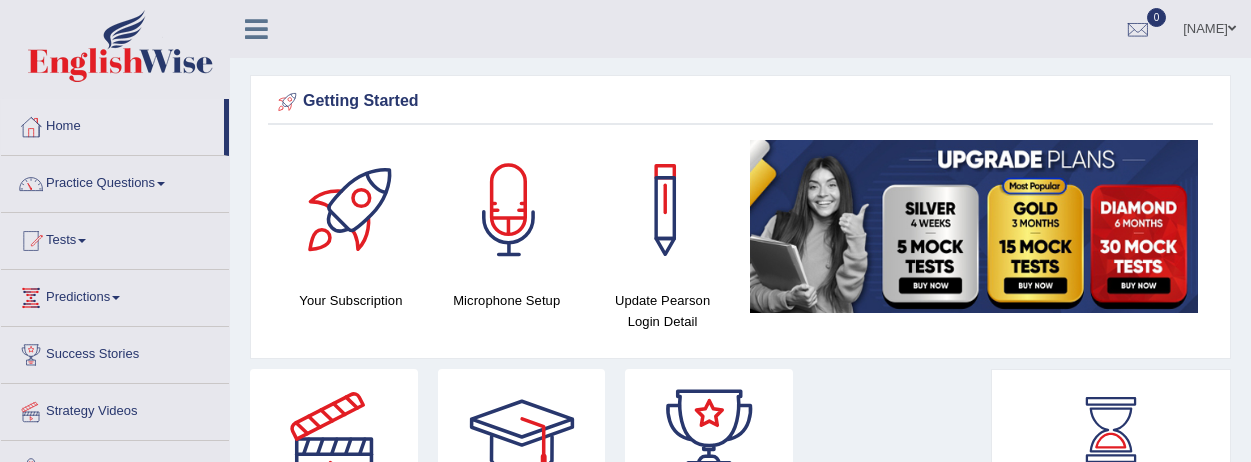 scroll, scrollTop: 0, scrollLeft: 0, axis: both 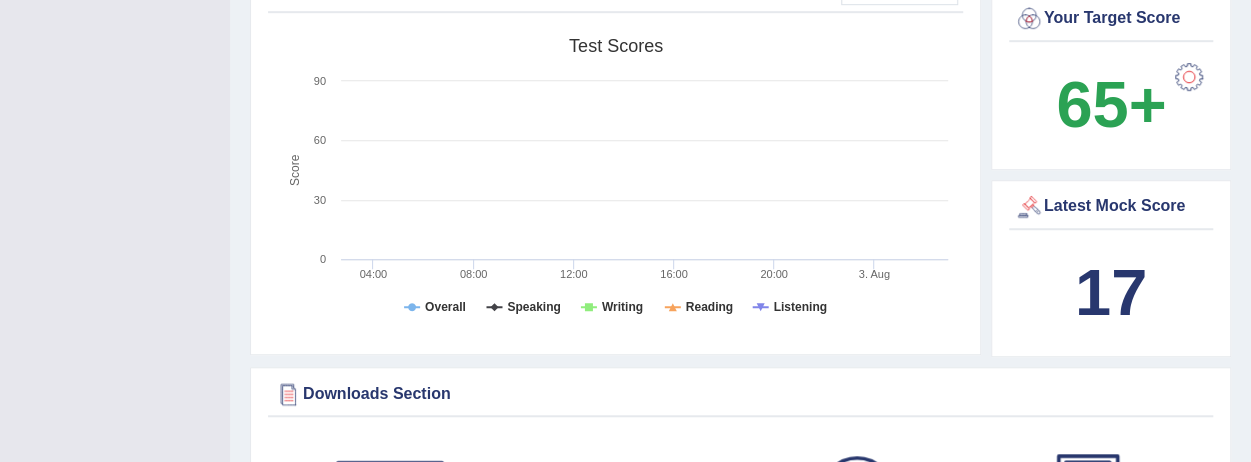 click on "Downloads Section" at bounding box center (740, 394) 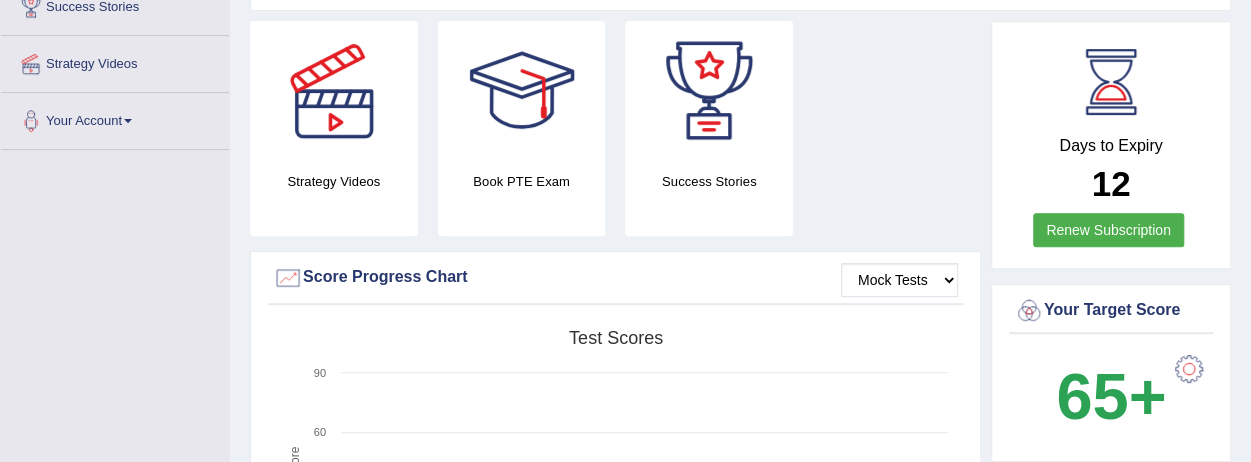scroll, scrollTop: 241, scrollLeft: 0, axis: vertical 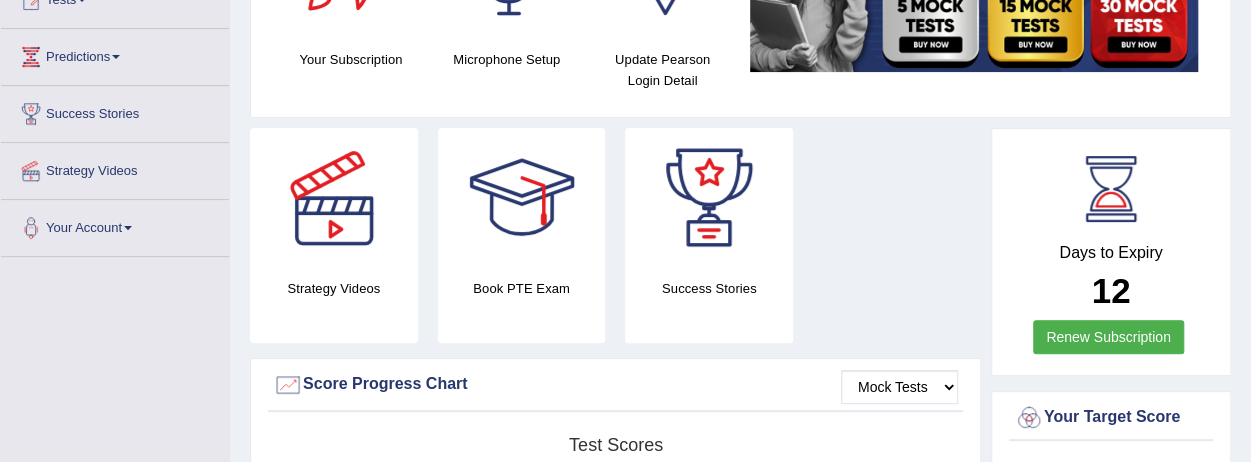 click on "Book PTE Exam" at bounding box center [522, 288] 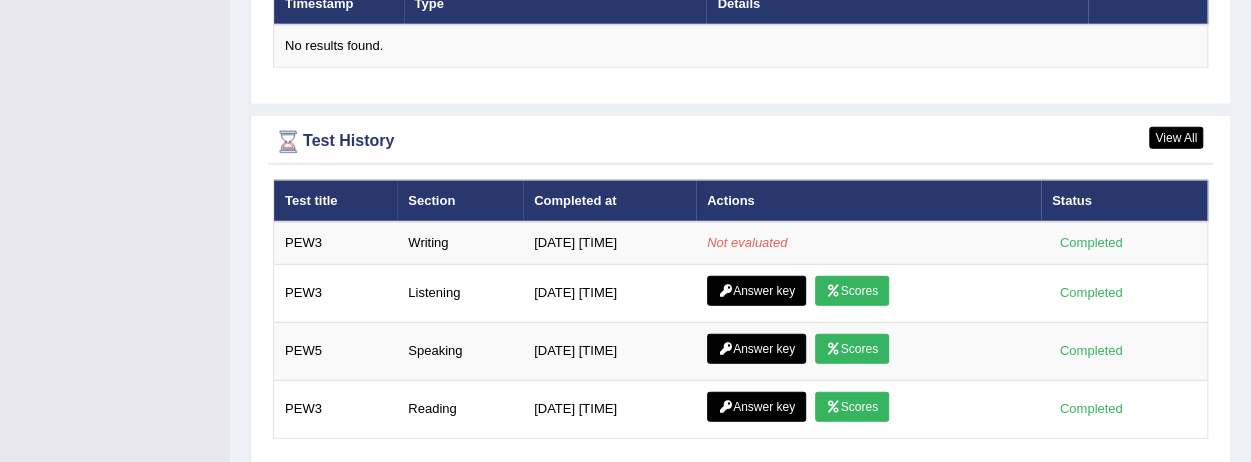scroll, scrollTop: 2581, scrollLeft: 0, axis: vertical 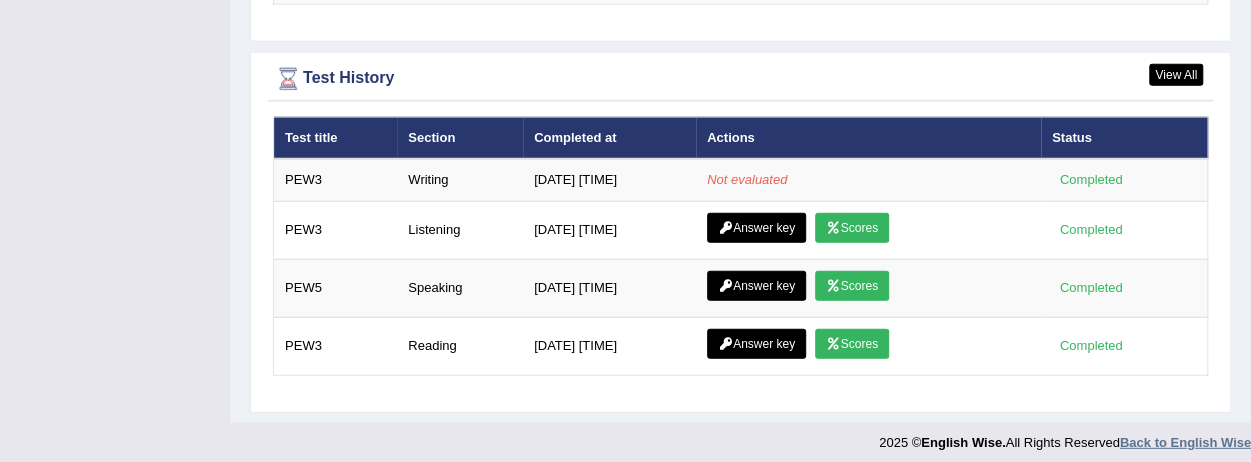 click on "Back to English Wise" at bounding box center (1185, 442) 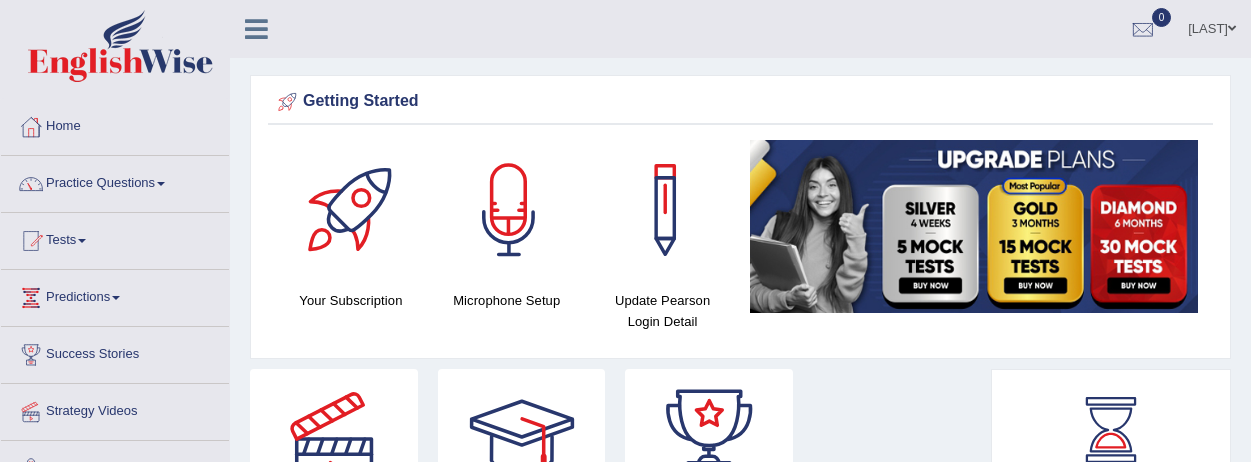 scroll, scrollTop: 0, scrollLeft: 0, axis: both 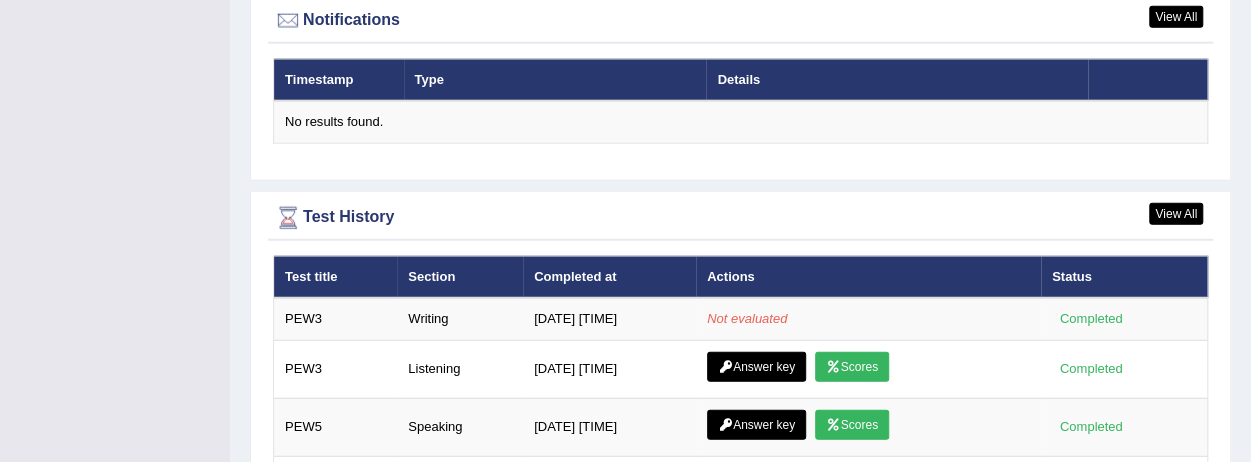click on "Notifications" at bounding box center (740, 21) 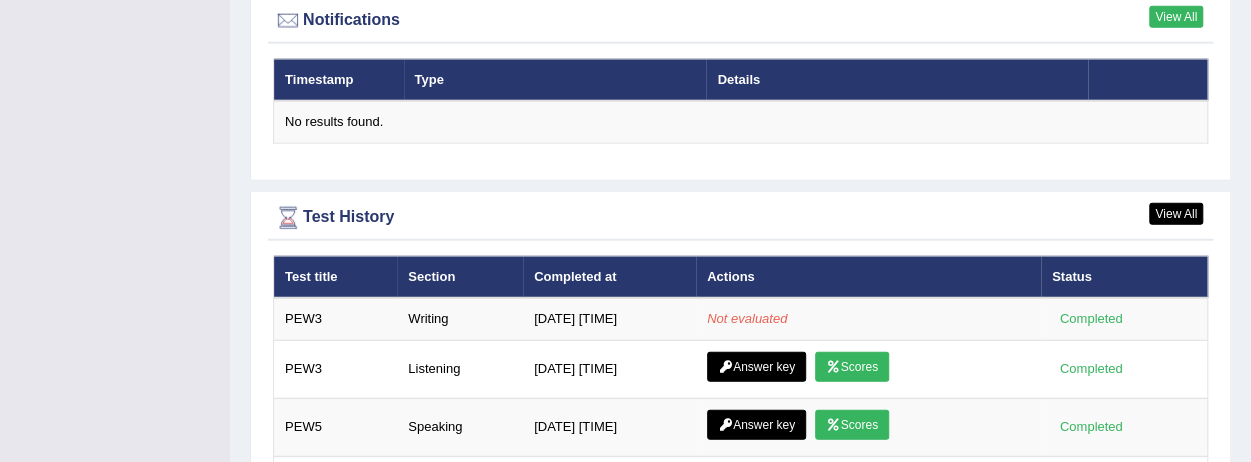 click on "View All" at bounding box center [1176, 17] 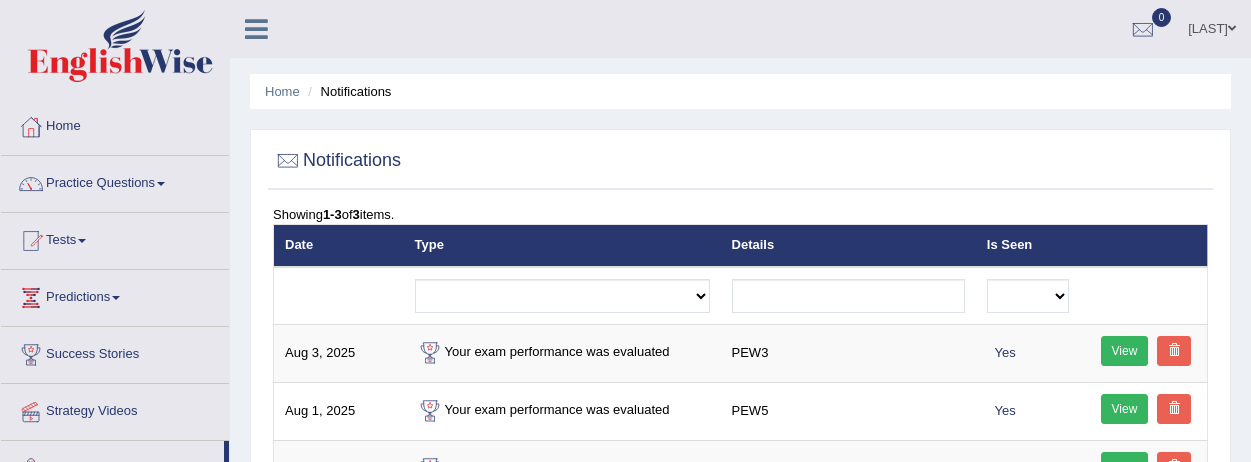 scroll, scrollTop: 0, scrollLeft: 0, axis: both 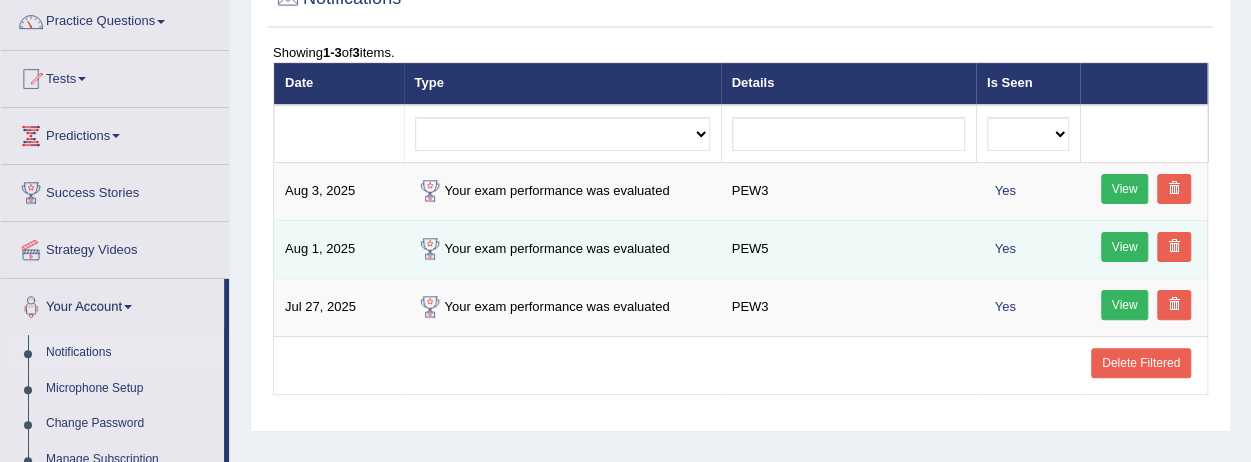 click on "PEW5" at bounding box center (848, 249) 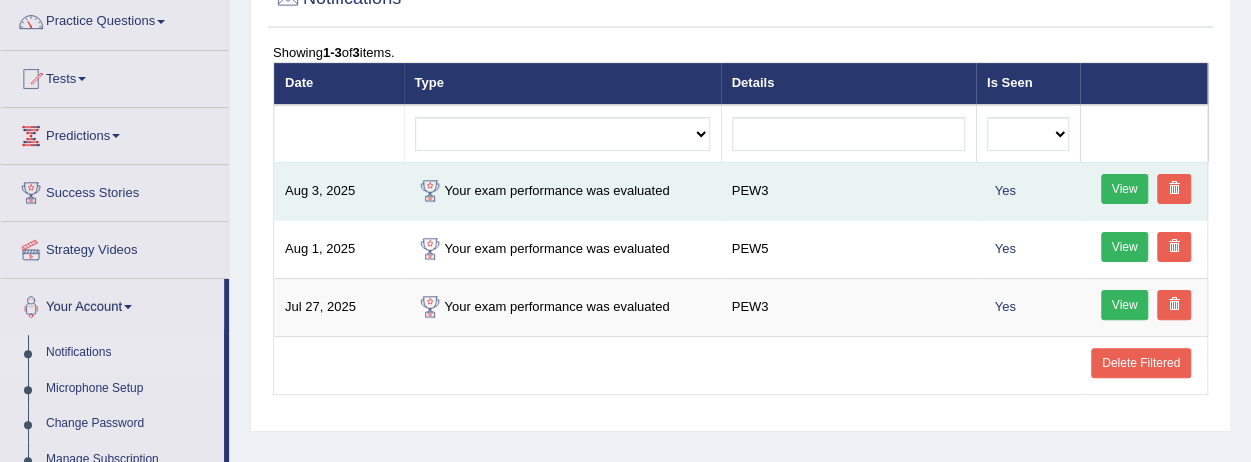click on "View" at bounding box center (1125, 189) 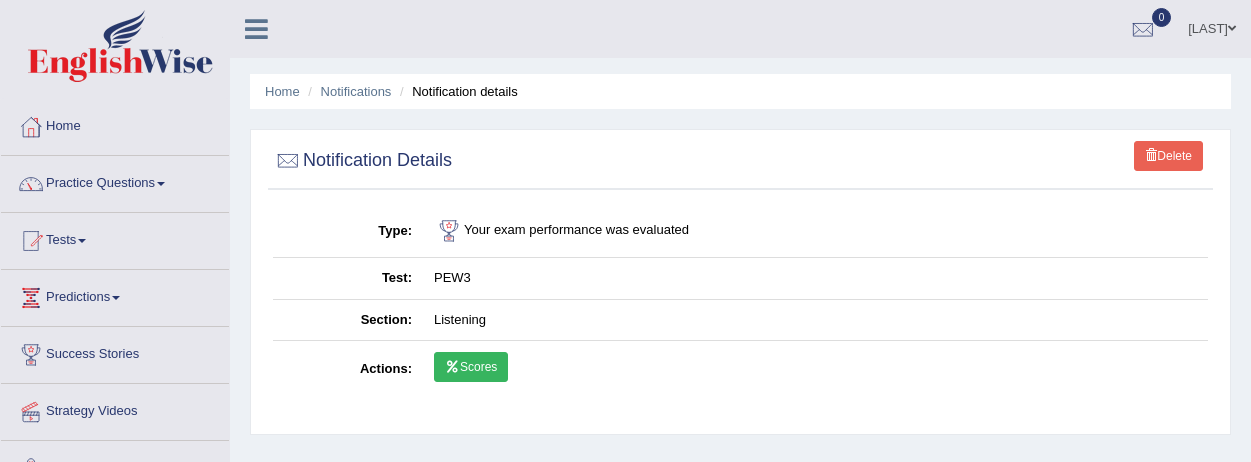 scroll, scrollTop: 0, scrollLeft: 0, axis: both 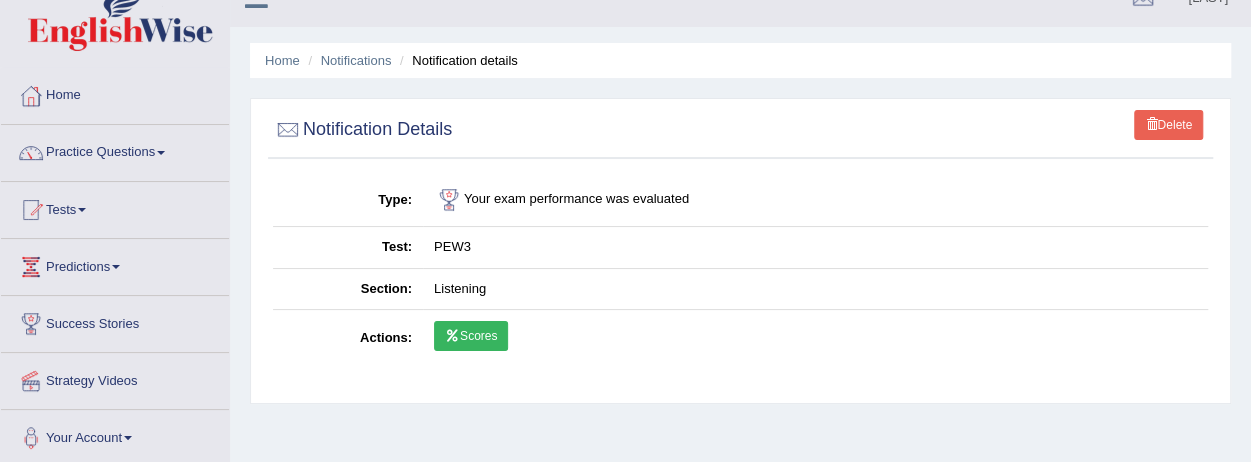 click on "Scores" at bounding box center (471, 336) 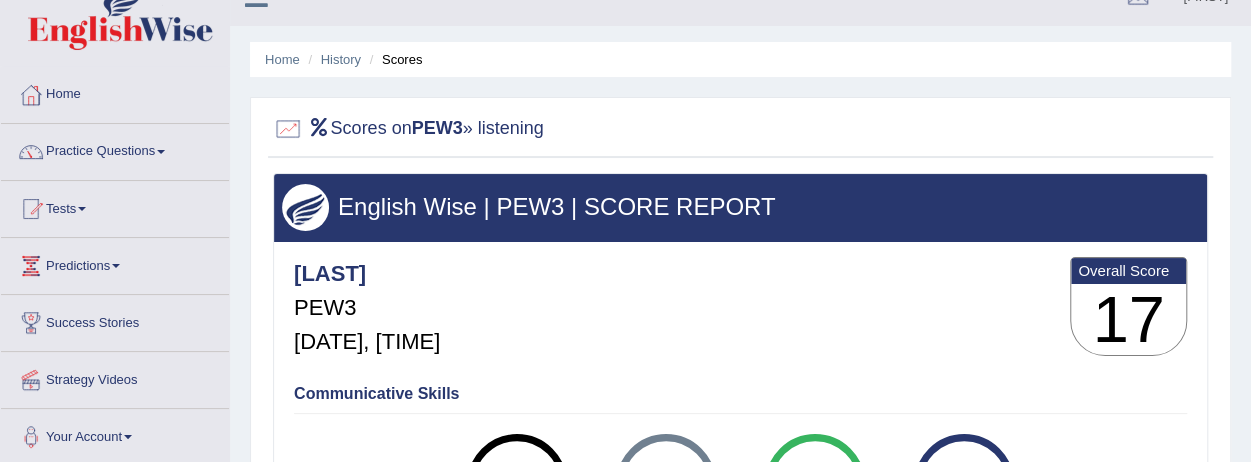 scroll, scrollTop: 0, scrollLeft: 0, axis: both 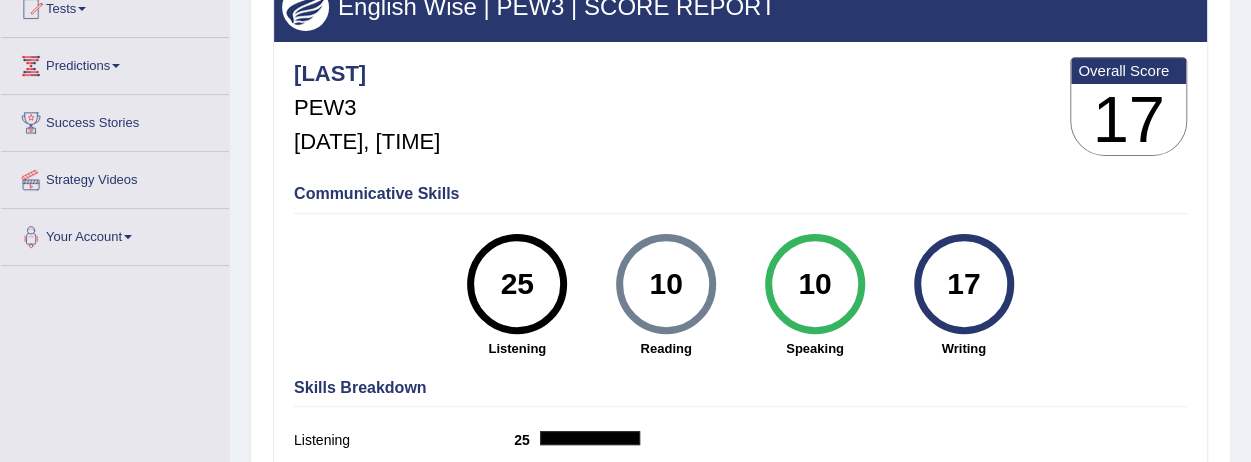 click on "17
Writing" at bounding box center [963, 296] 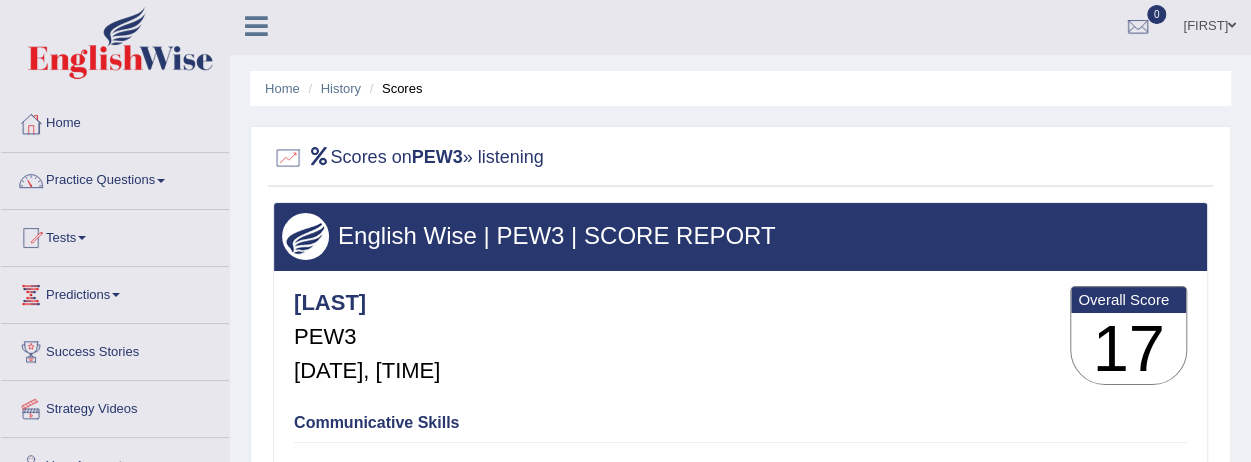 scroll, scrollTop: 0, scrollLeft: 0, axis: both 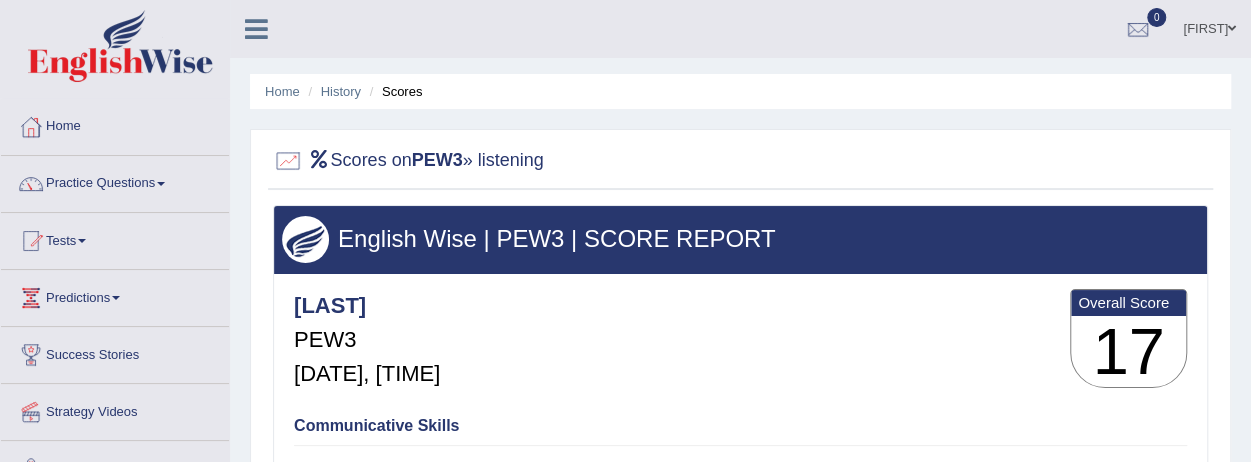 click on "[LAST]
PEW3
[DATE], [TIME]
Overall Score
17" at bounding box center [740, 343] 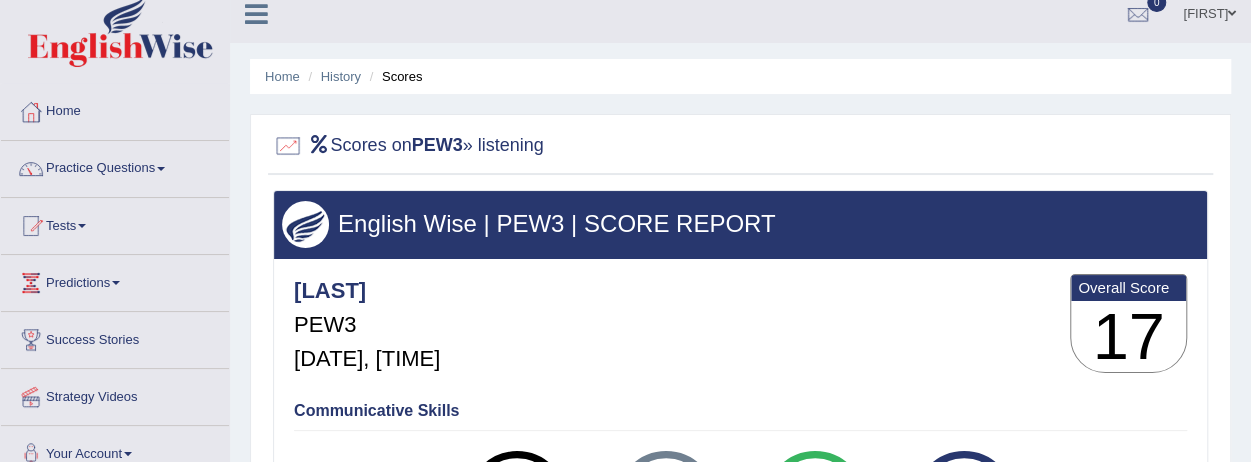 scroll, scrollTop: 0, scrollLeft: 0, axis: both 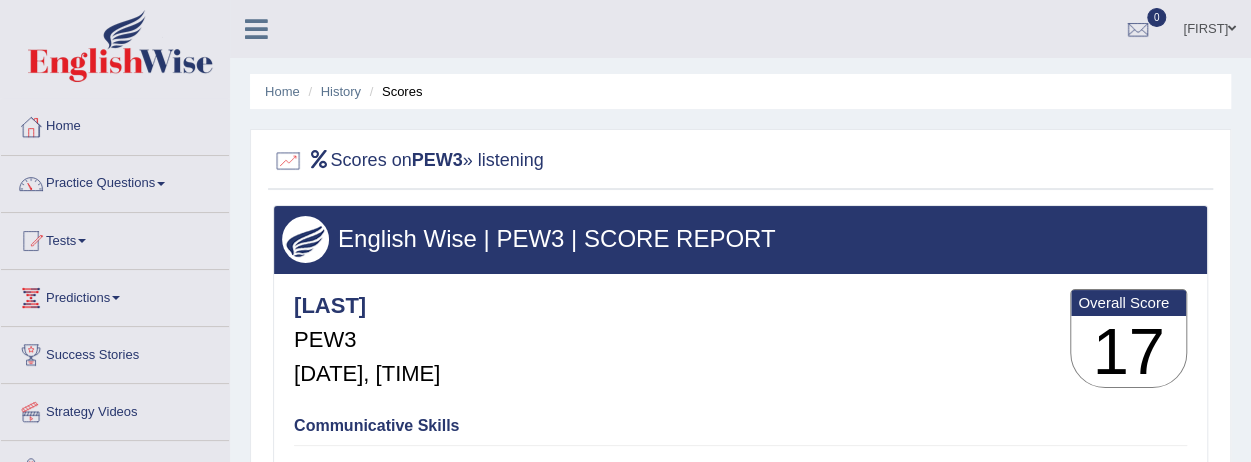 click at bounding box center [82, 241] 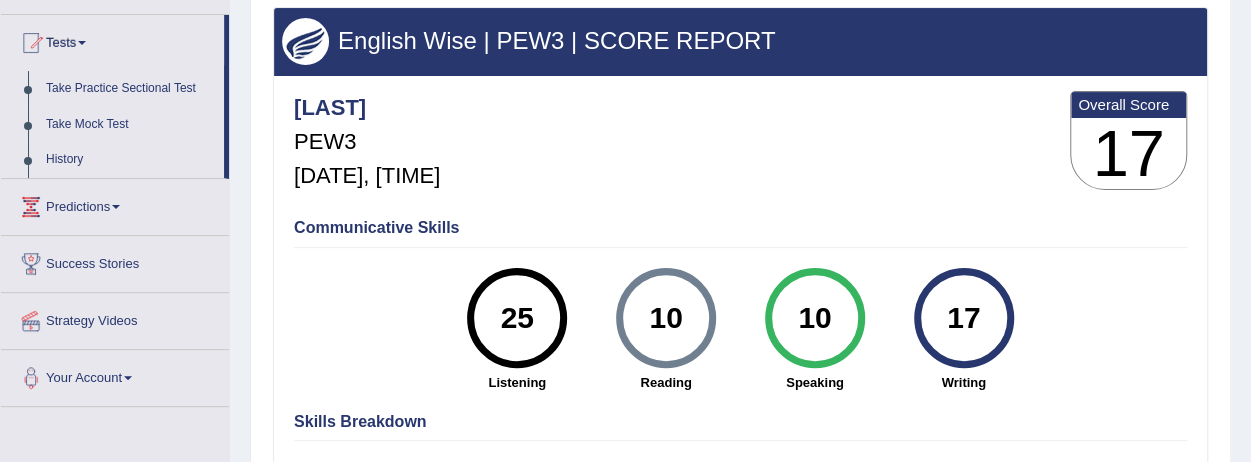 scroll, scrollTop: 201, scrollLeft: 0, axis: vertical 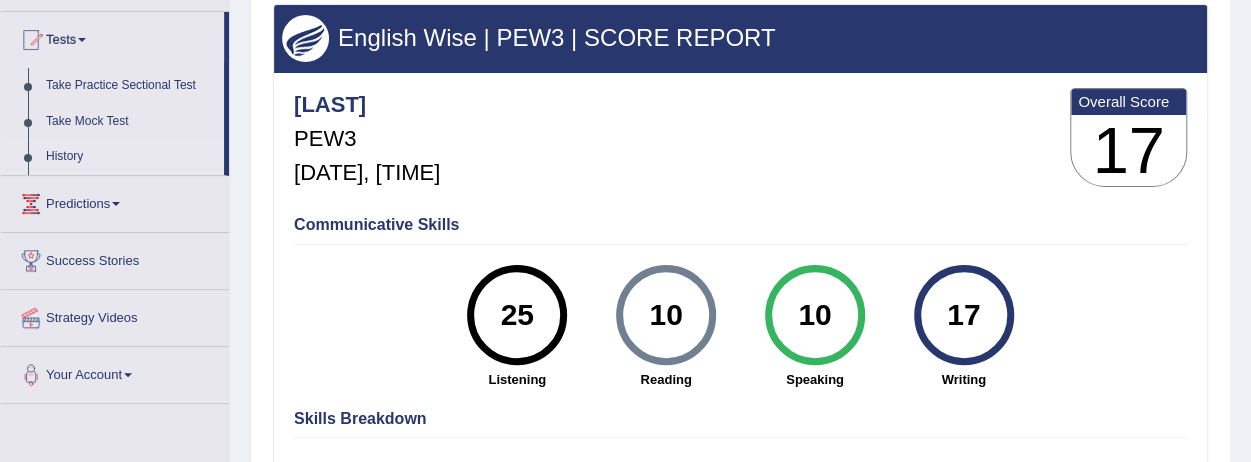 click on "History" at bounding box center (130, 157) 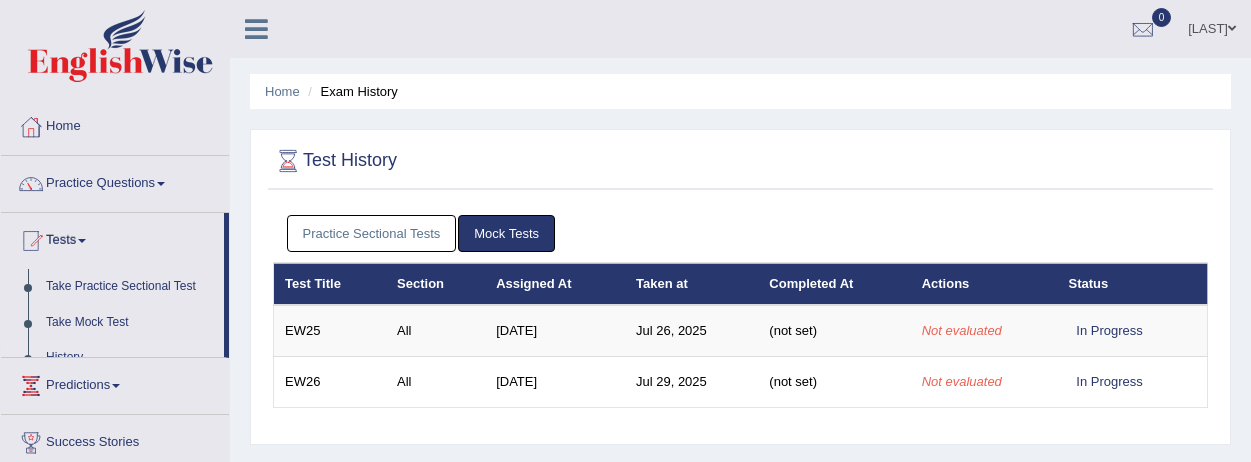 scroll, scrollTop: 0, scrollLeft: 0, axis: both 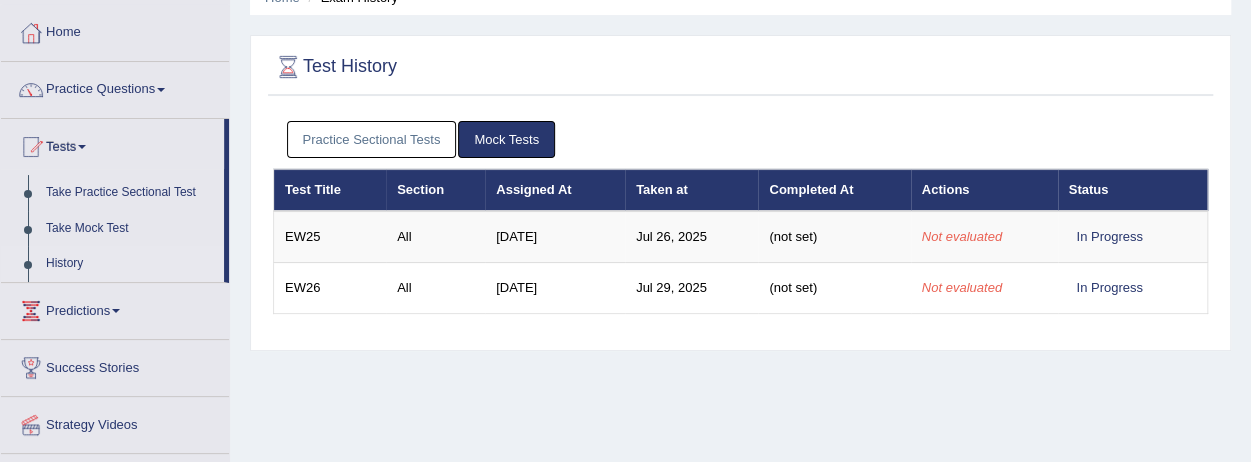 click on "Practice Sectional Tests" at bounding box center (372, 139) 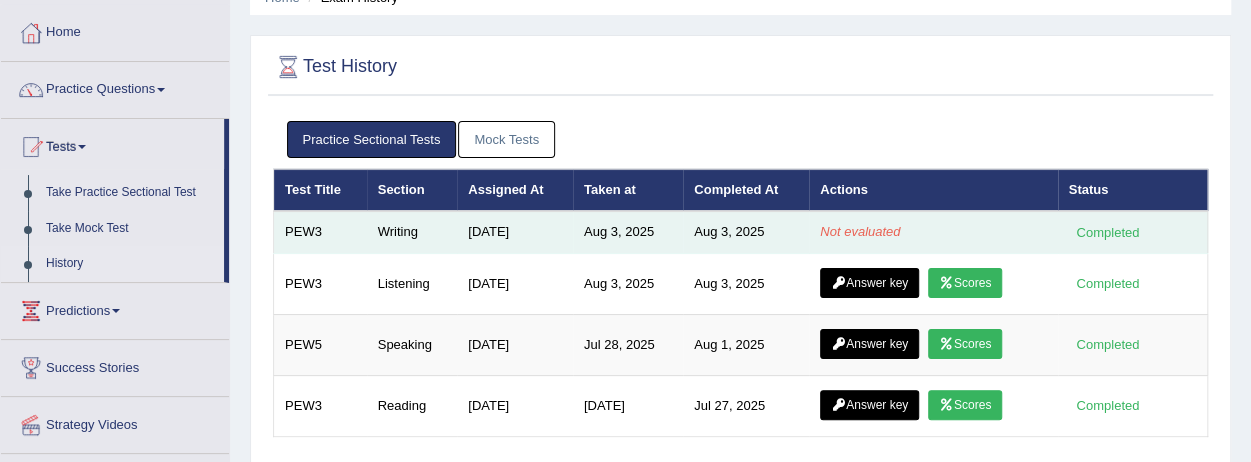 click on "Not evaluated" at bounding box center (860, 231) 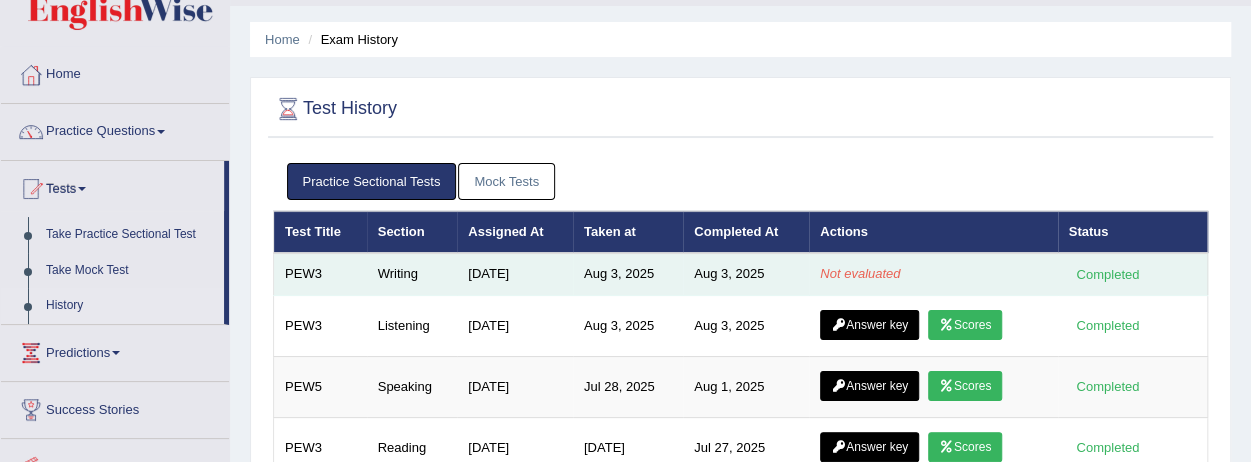 scroll, scrollTop: 34, scrollLeft: 0, axis: vertical 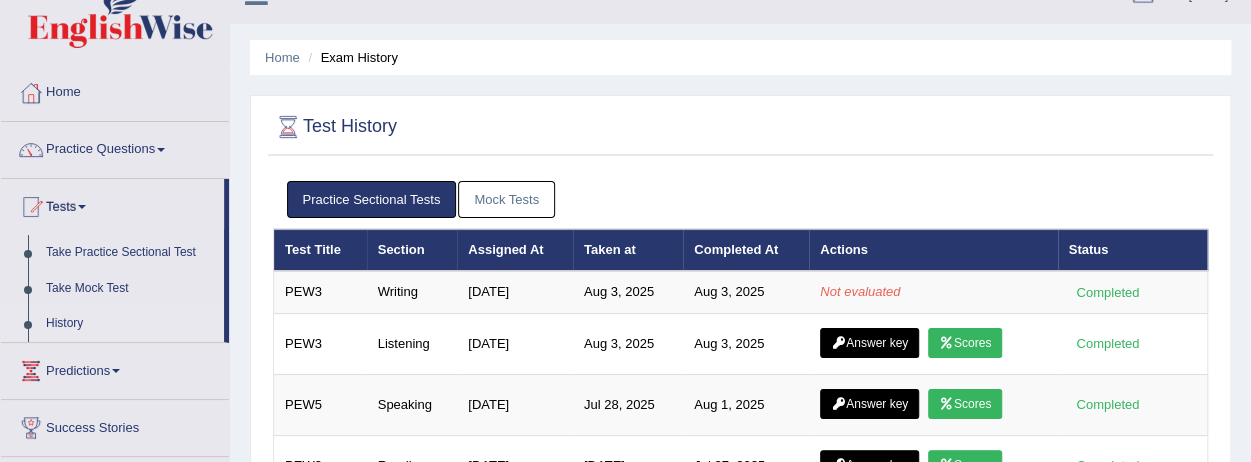 click on "Tests" at bounding box center (112, 204) 